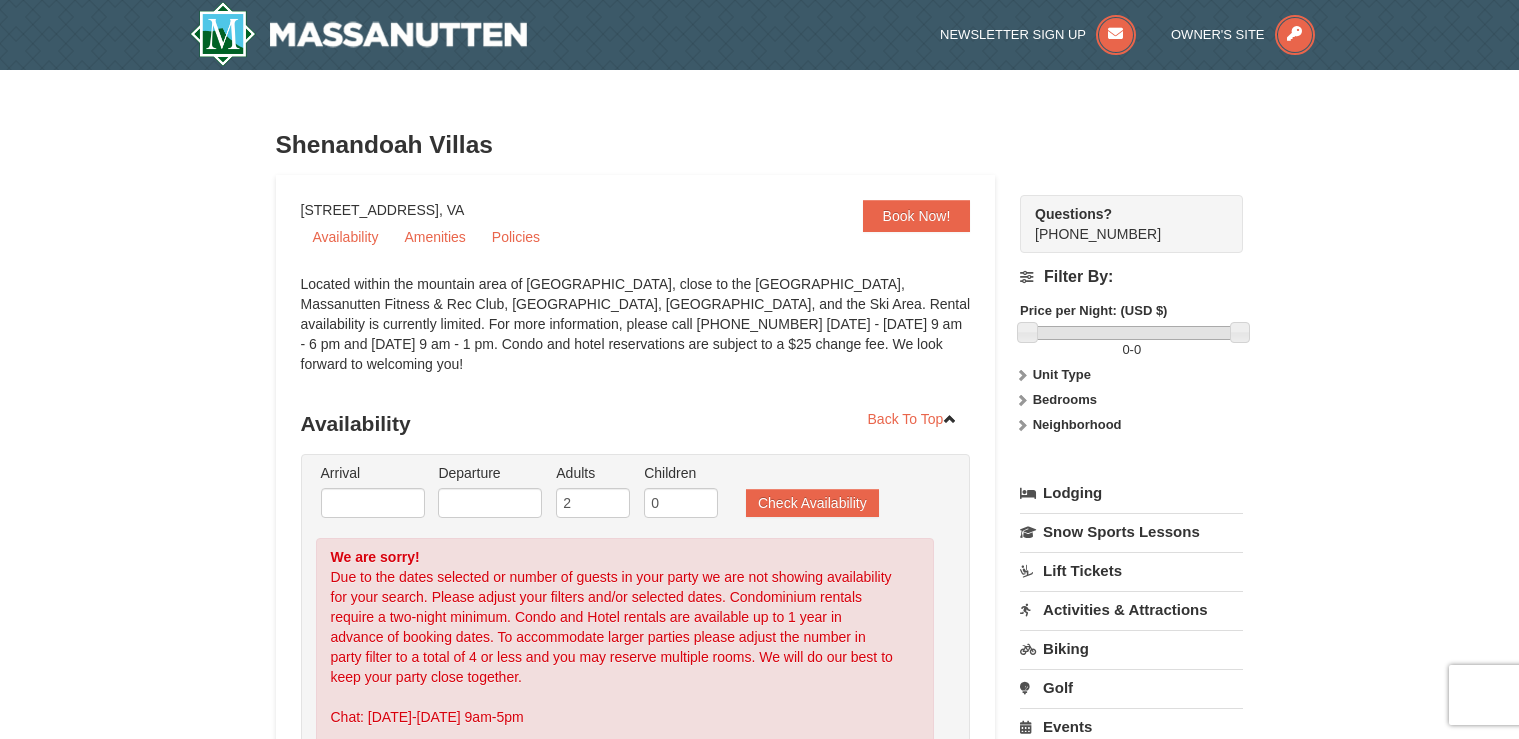 scroll, scrollTop: 0, scrollLeft: 0, axis: both 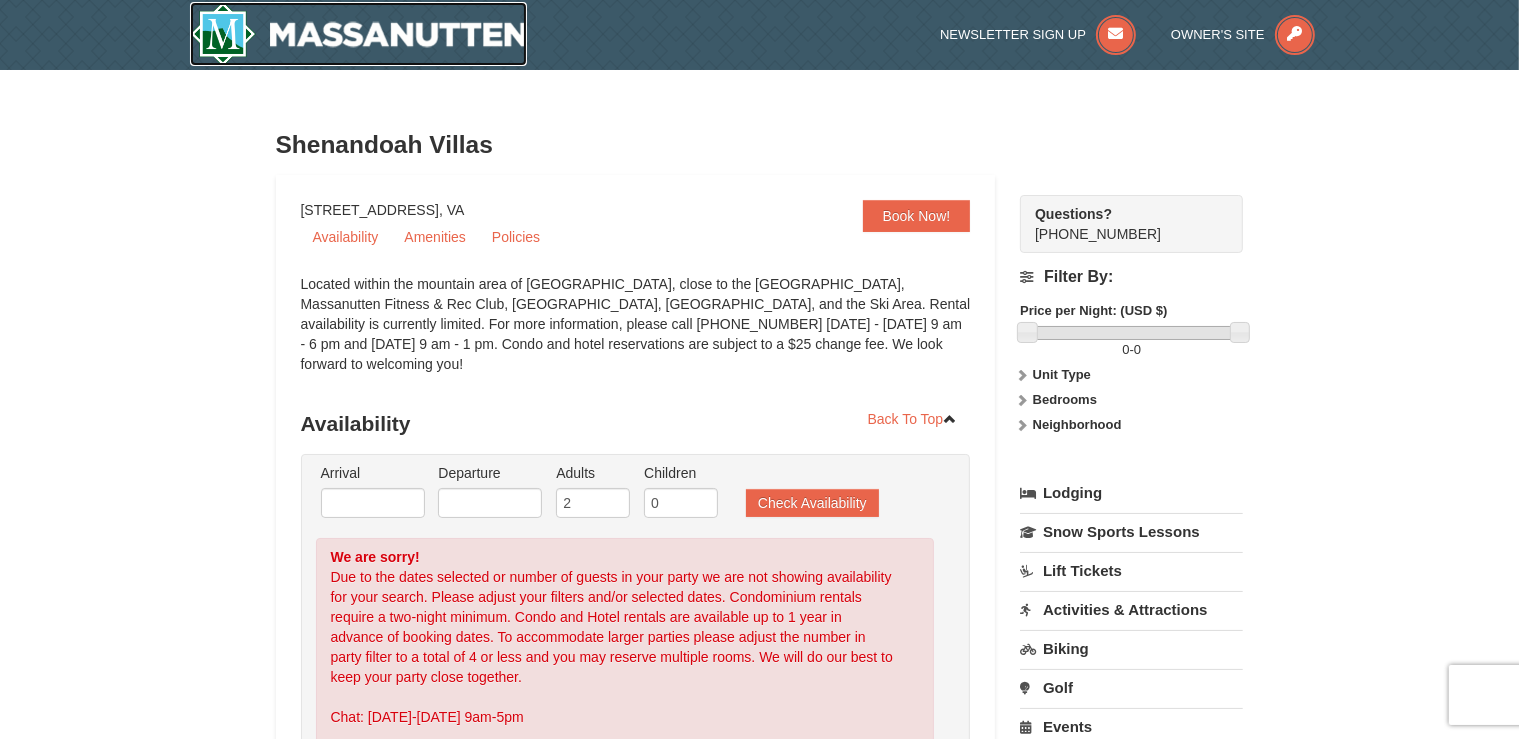 click at bounding box center [359, 34] 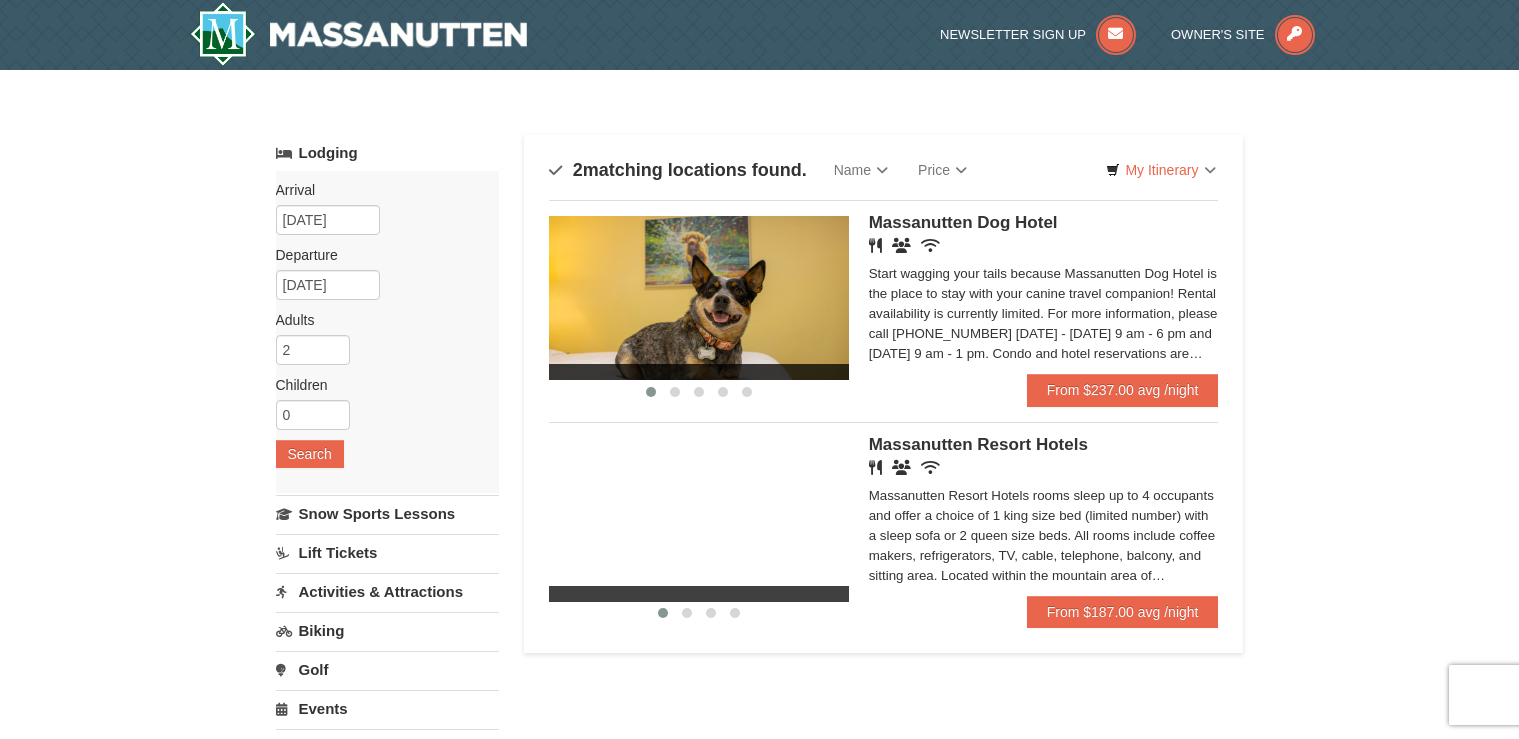 scroll, scrollTop: 0, scrollLeft: 0, axis: both 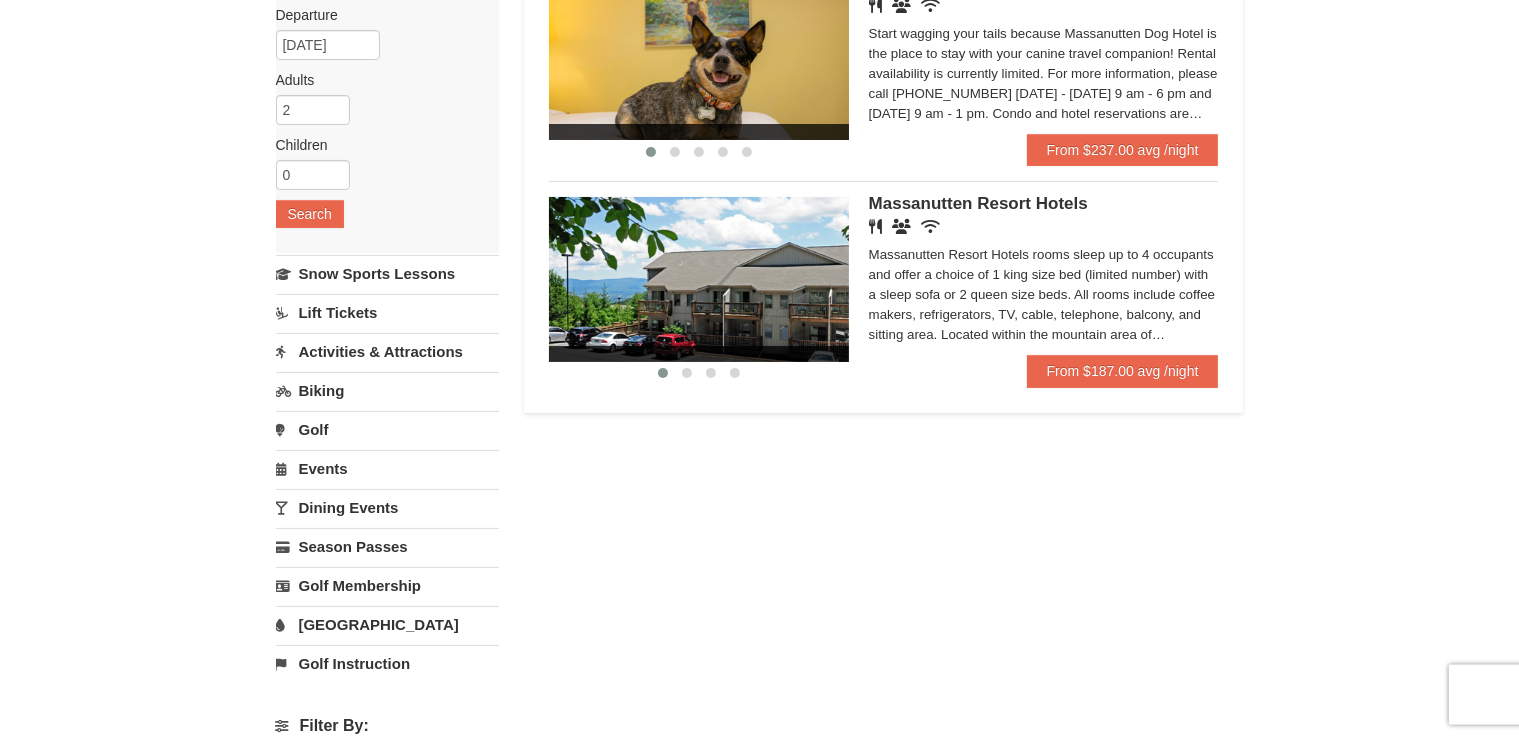 click at bounding box center (699, 279) 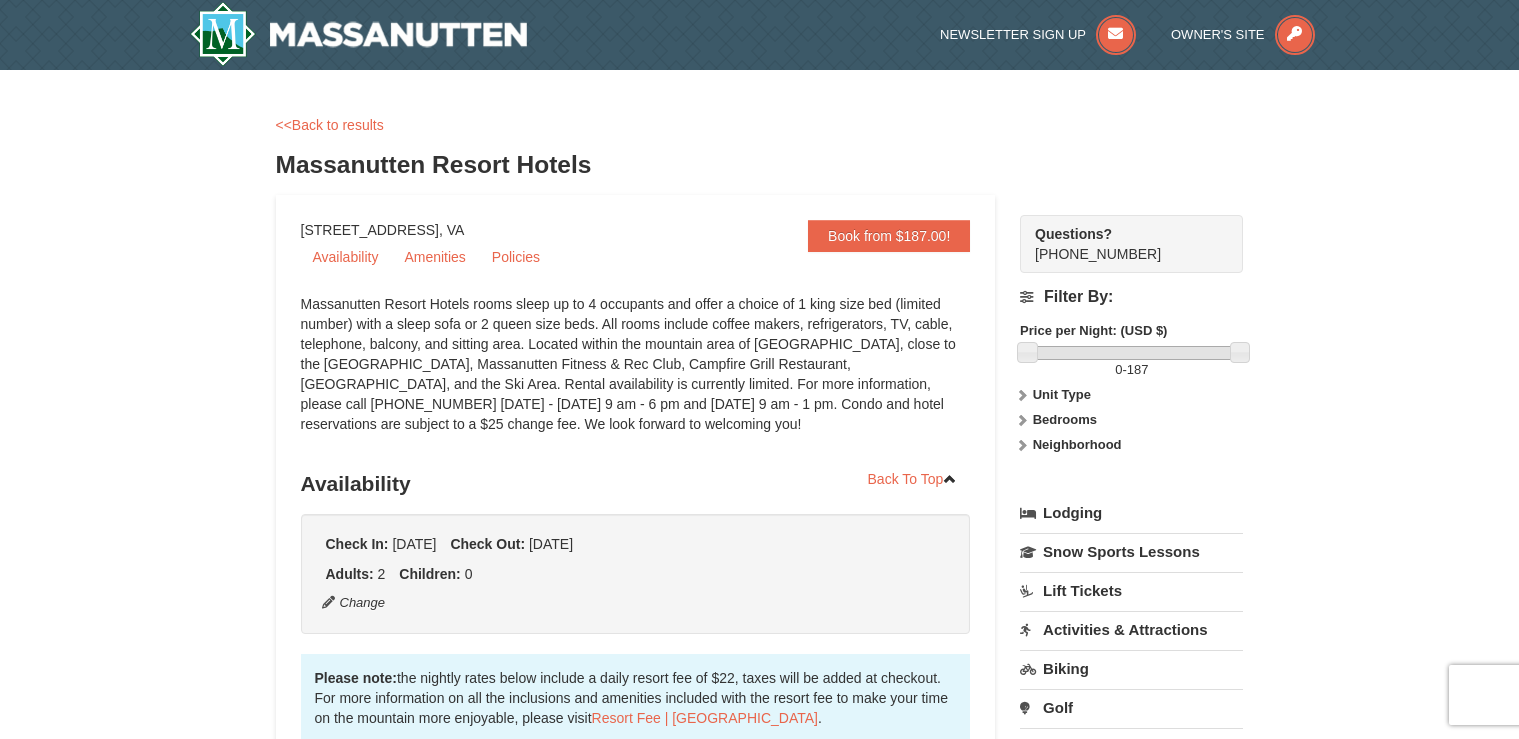 scroll, scrollTop: 0, scrollLeft: 0, axis: both 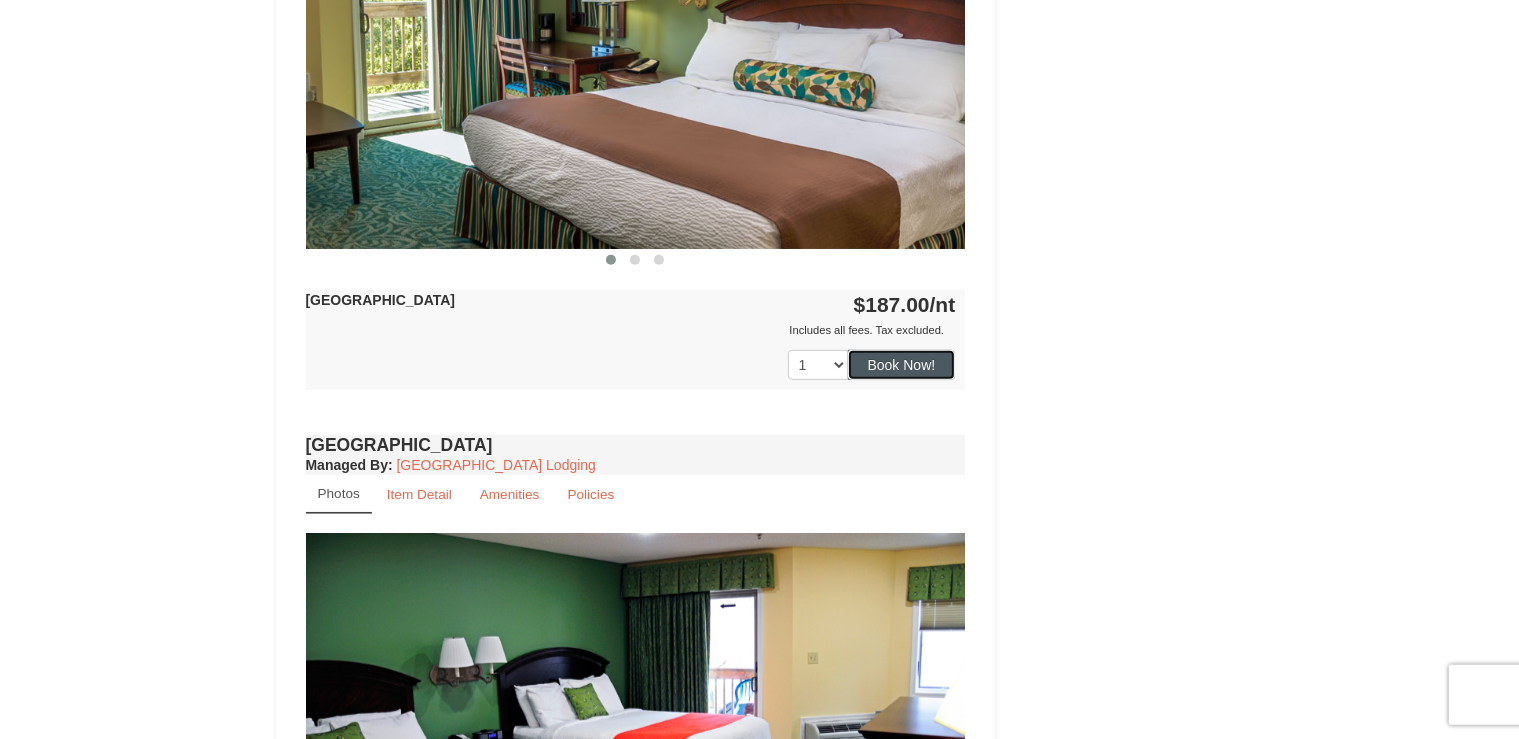 click on "Book Now!" at bounding box center [902, 365] 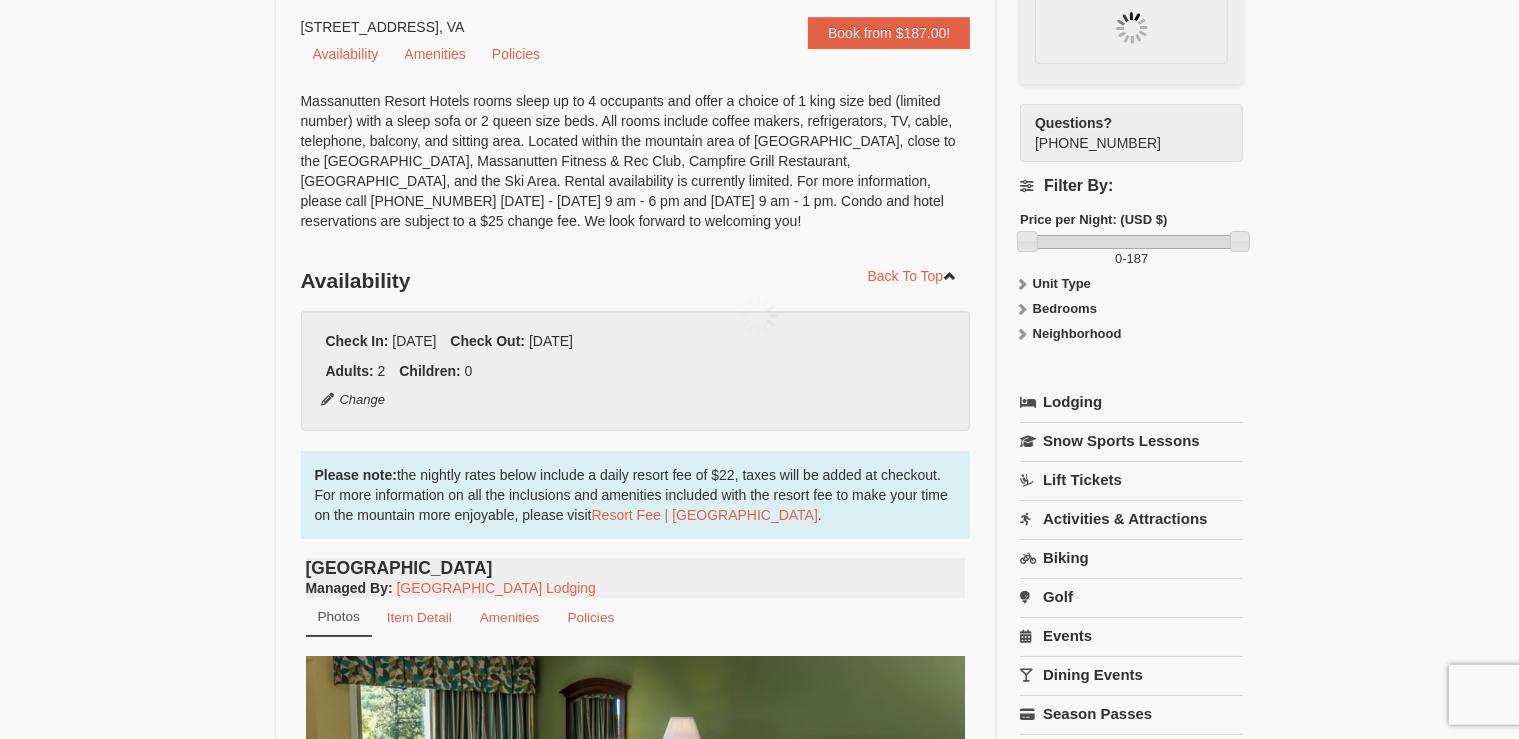 scroll, scrollTop: 195, scrollLeft: 0, axis: vertical 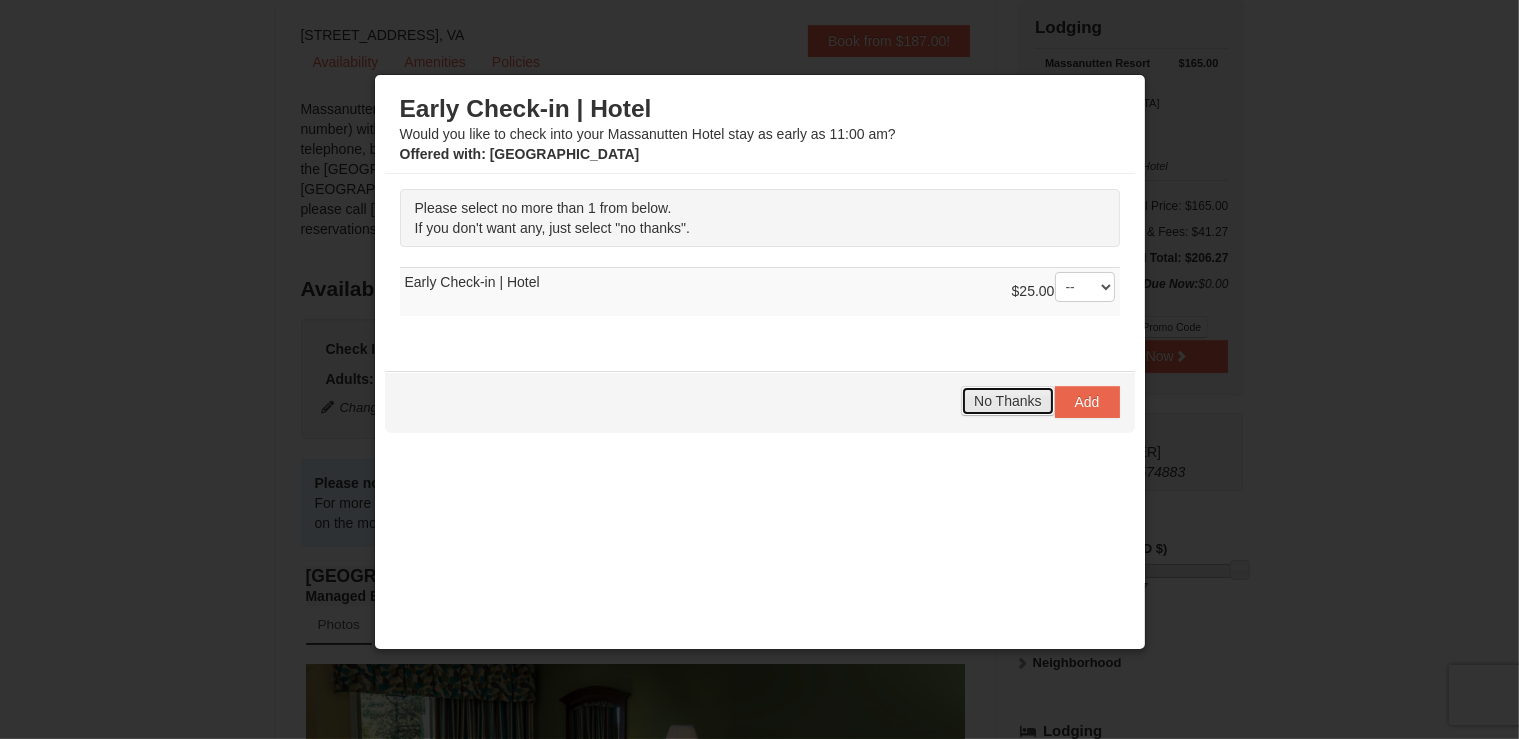 click on "No Thanks" at bounding box center [1007, 401] 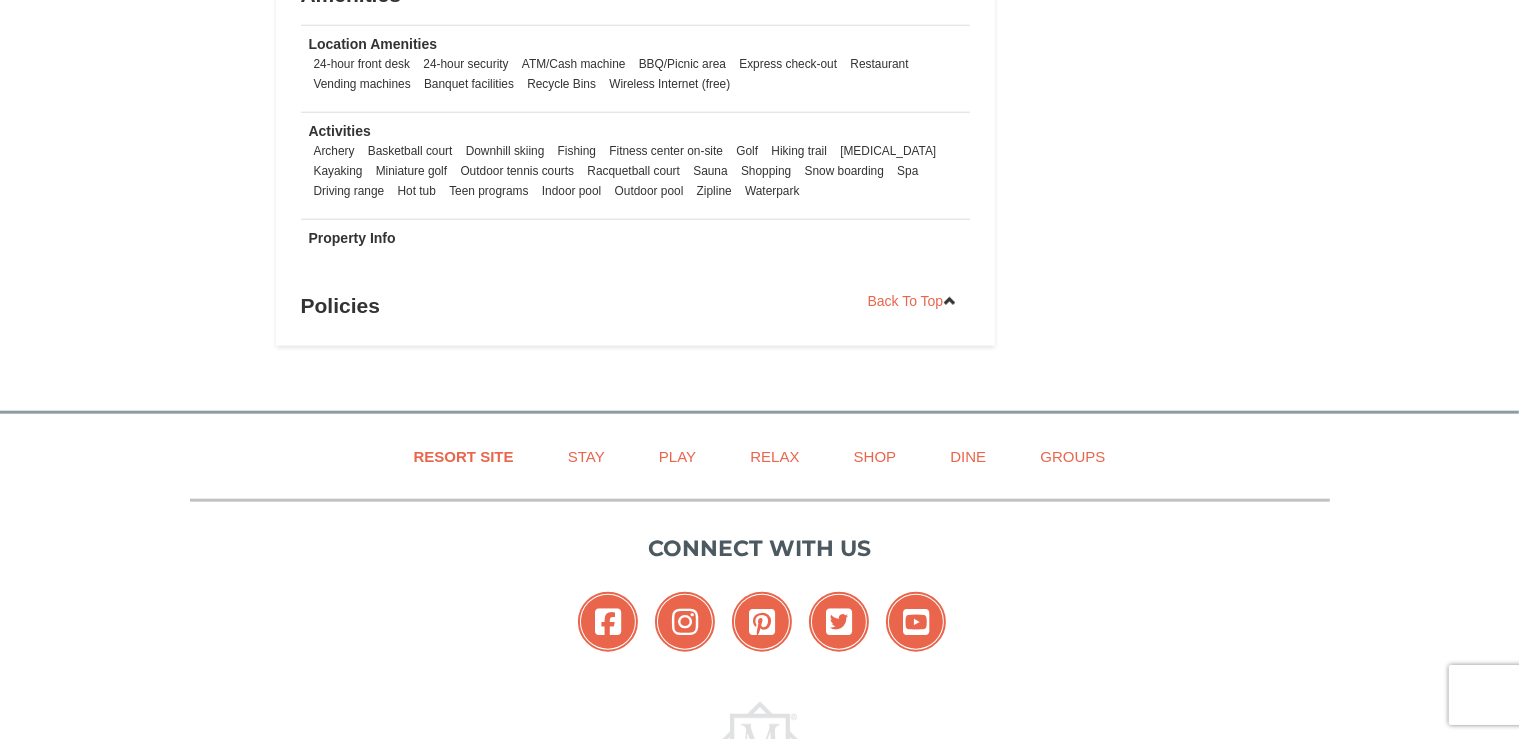 scroll, scrollTop: 0, scrollLeft: 0, axis: both 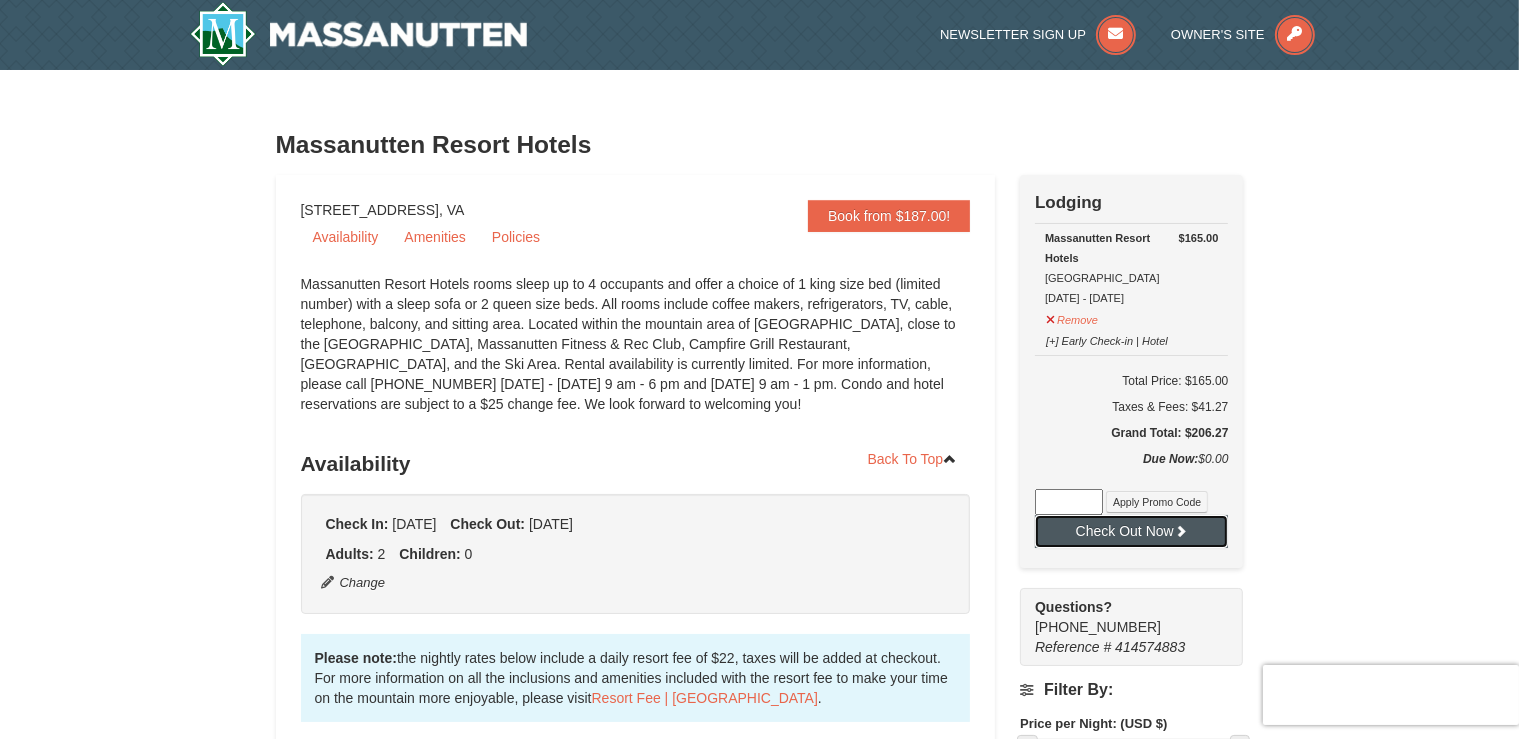 click on "Check Out Now" at bounding box center [1131, 531] 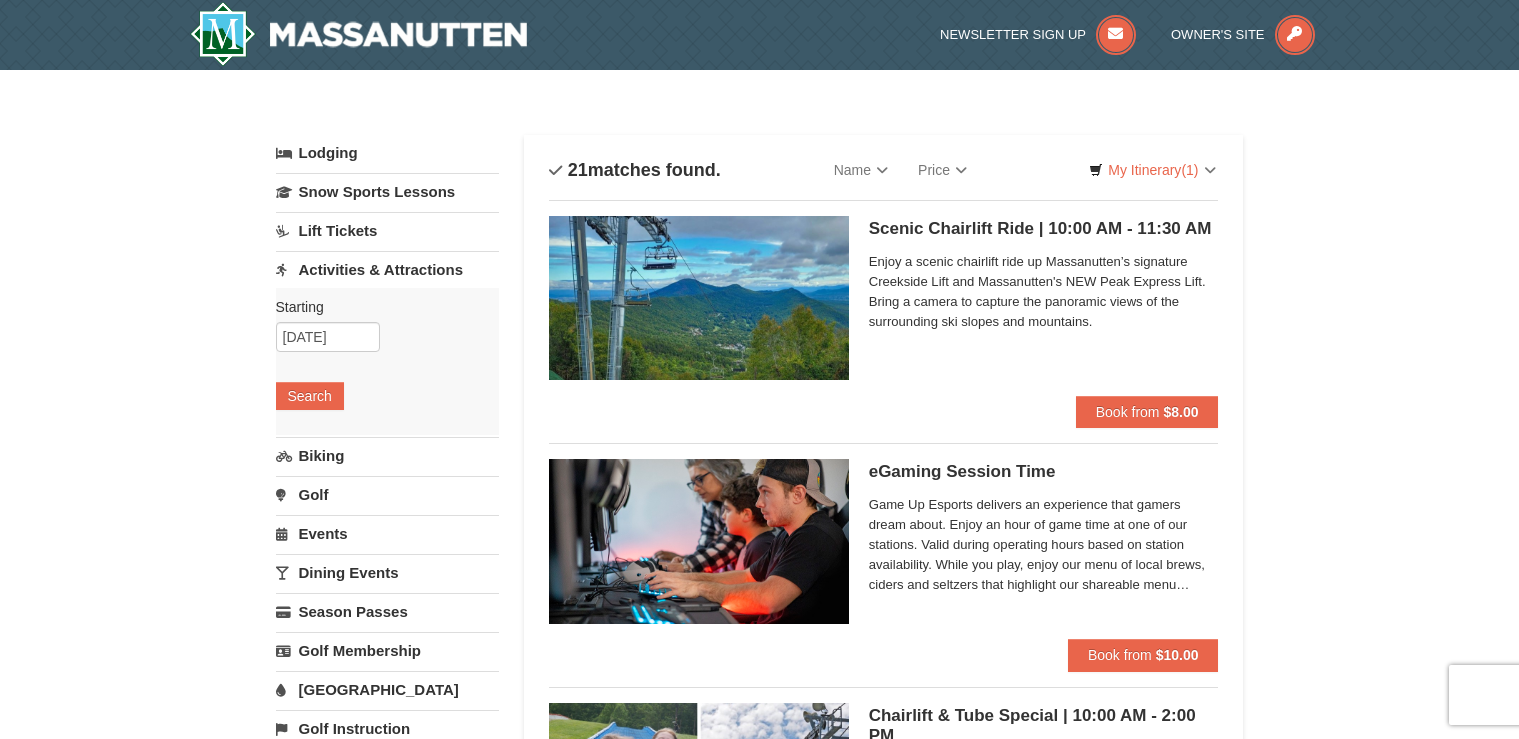 scroll, scrollTop: 0, scrollLeft: 0, axis: both 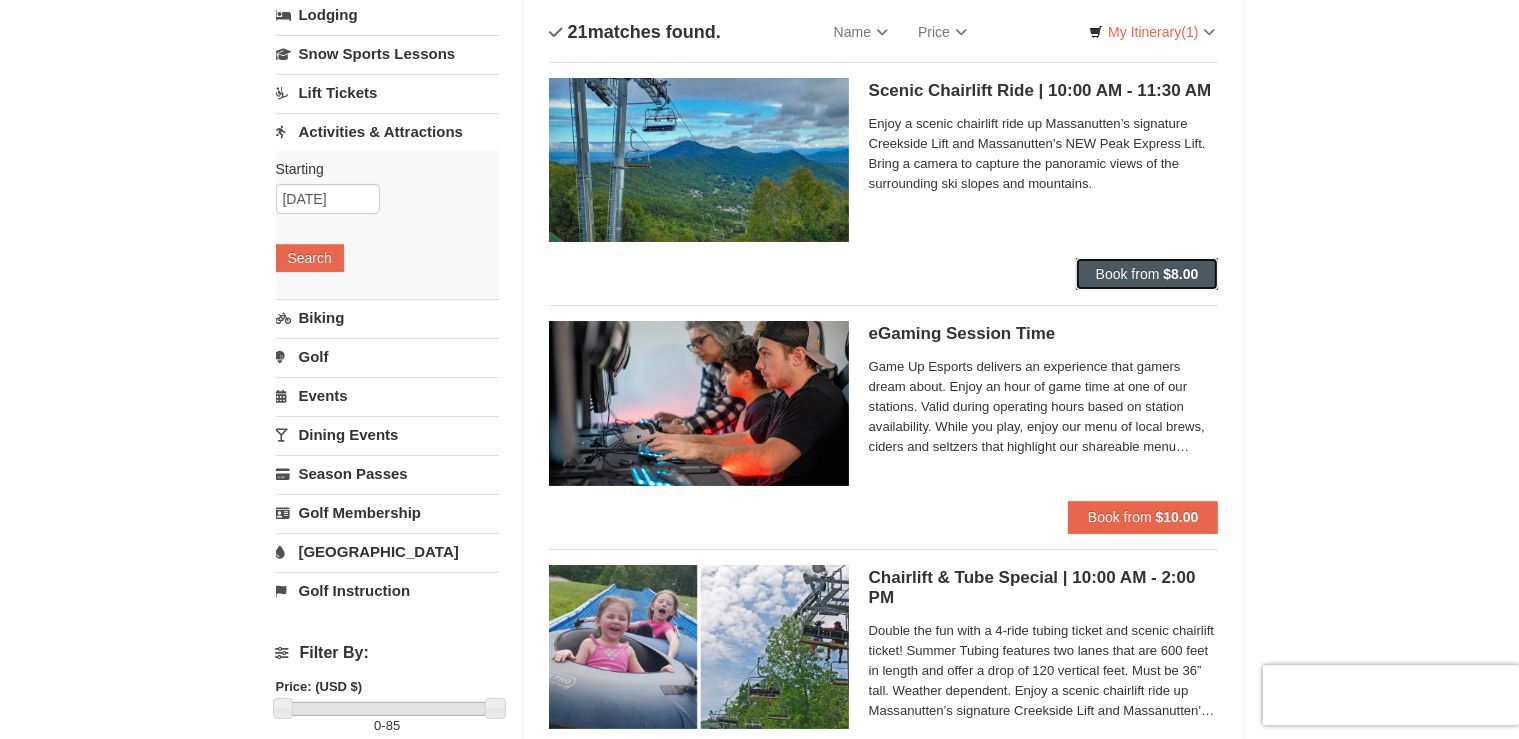 click on "Book from" at bounding box center [1128, 274] 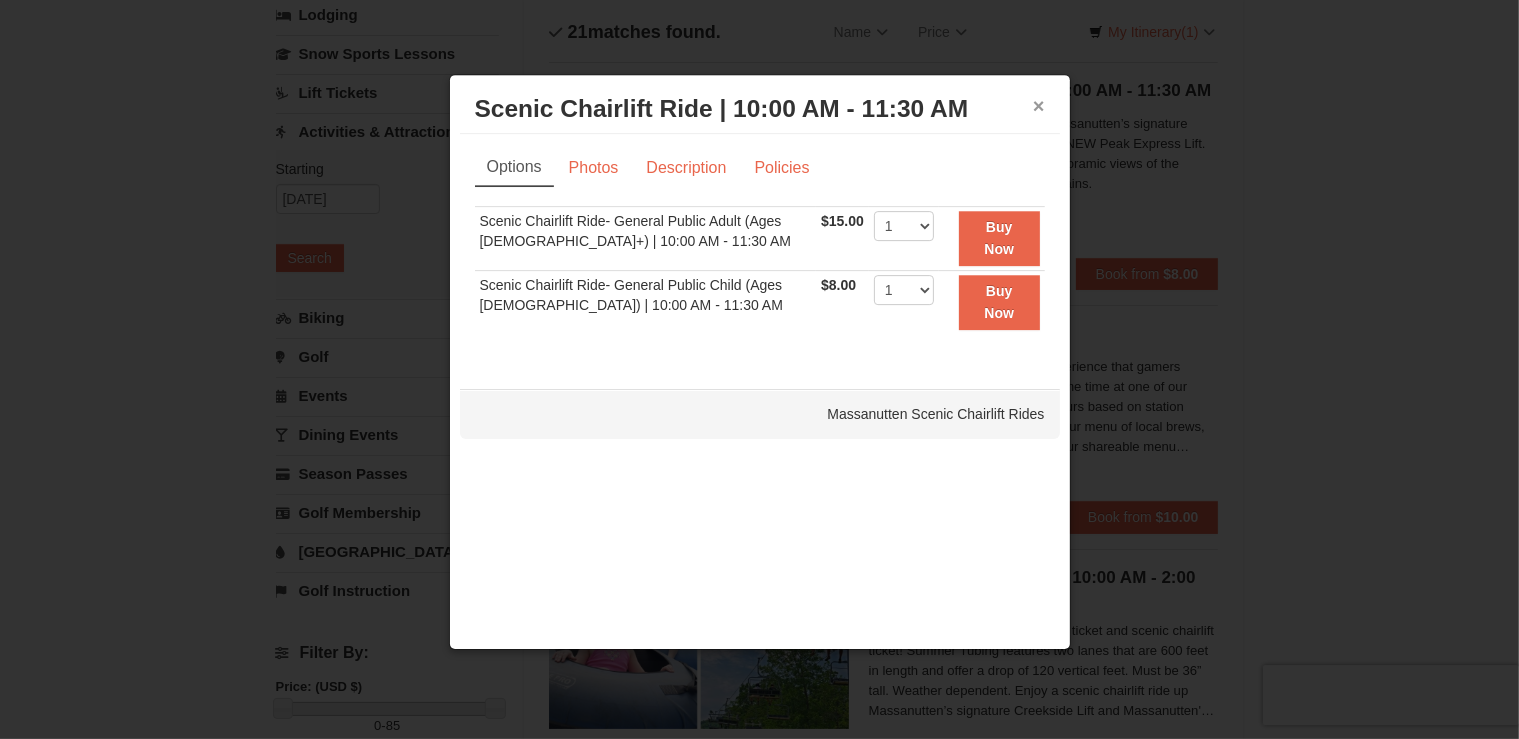click on "×" at bounding box center [1039, 106] 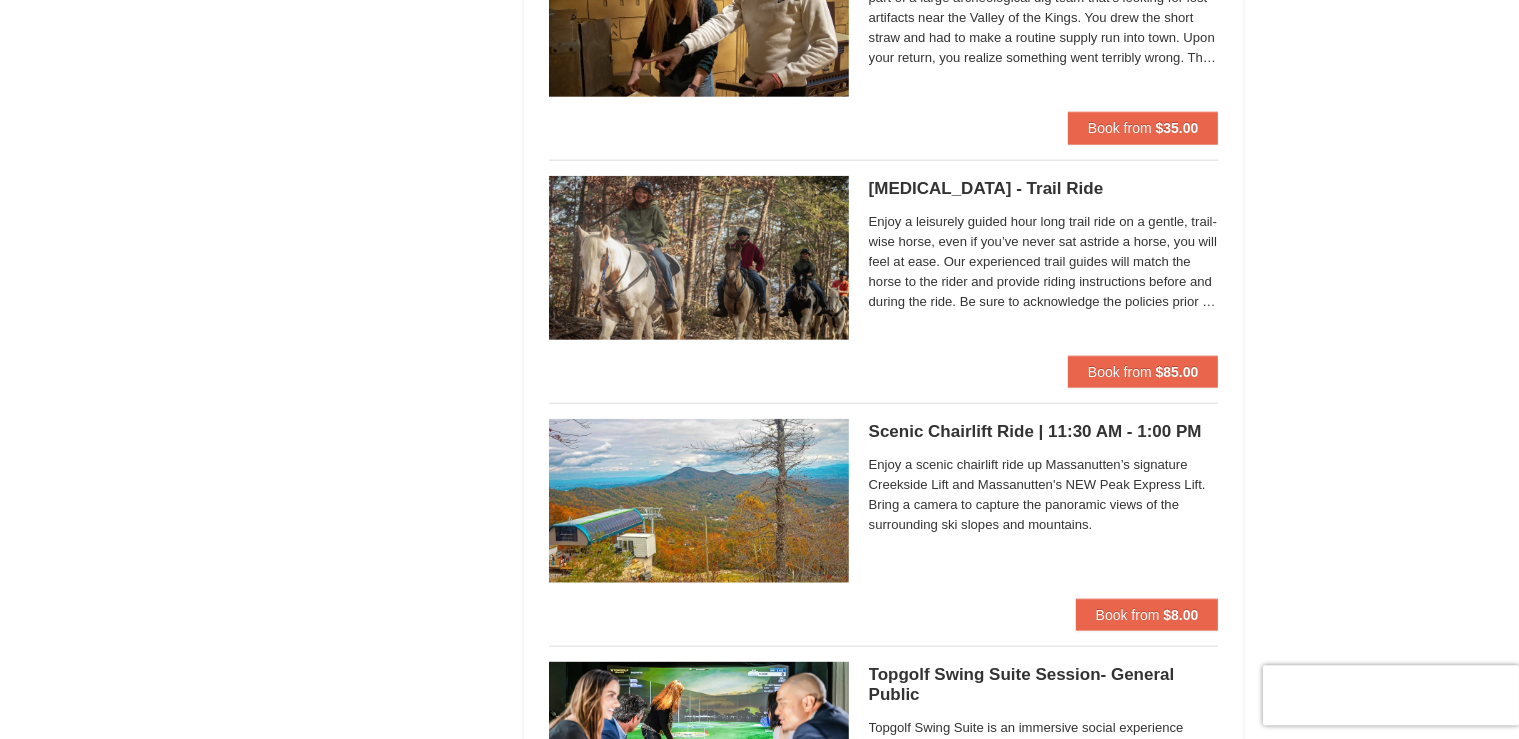 scroll, scrollTop: 2238, scrollLeft: 0, axis: vertical 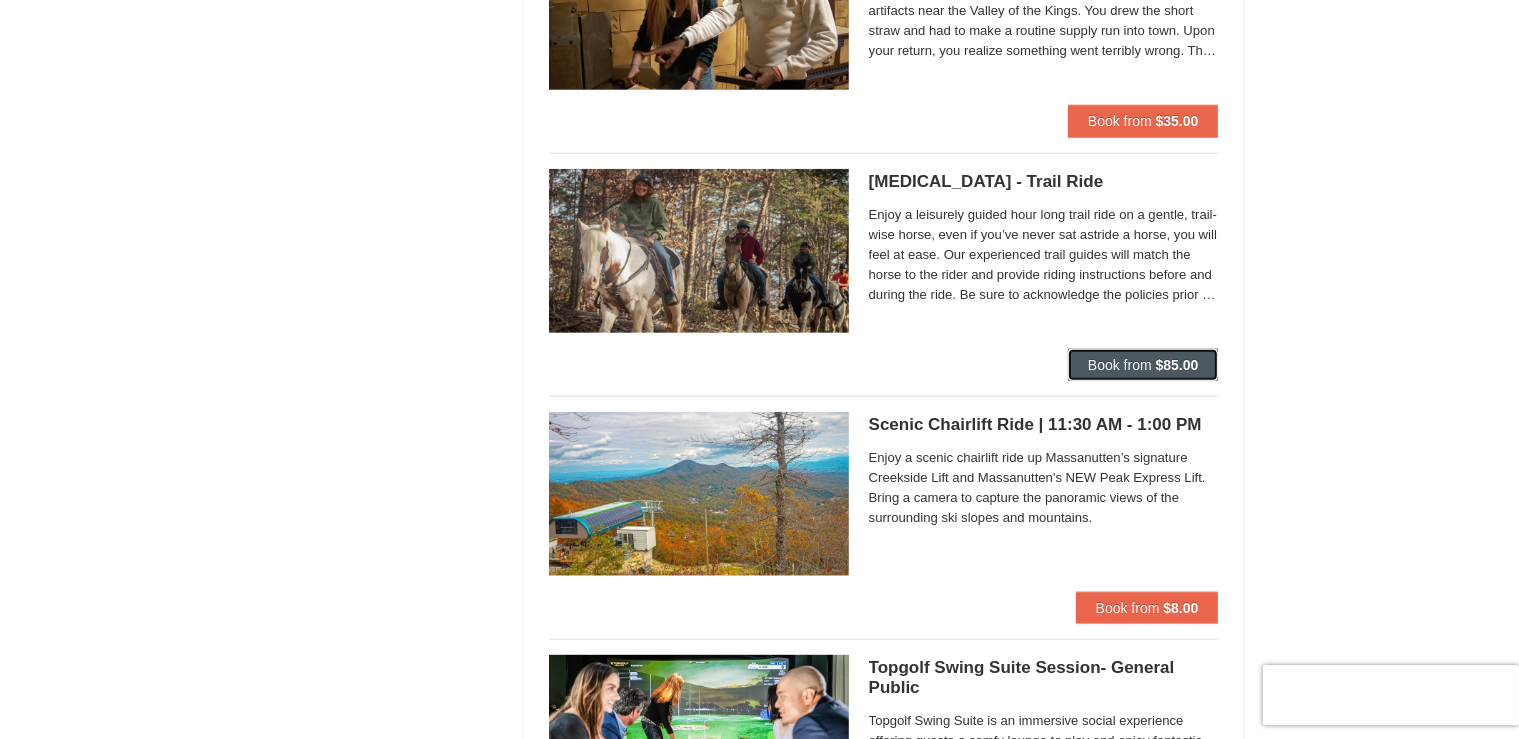 click on "Book from" at bounding box center [1120, 365] 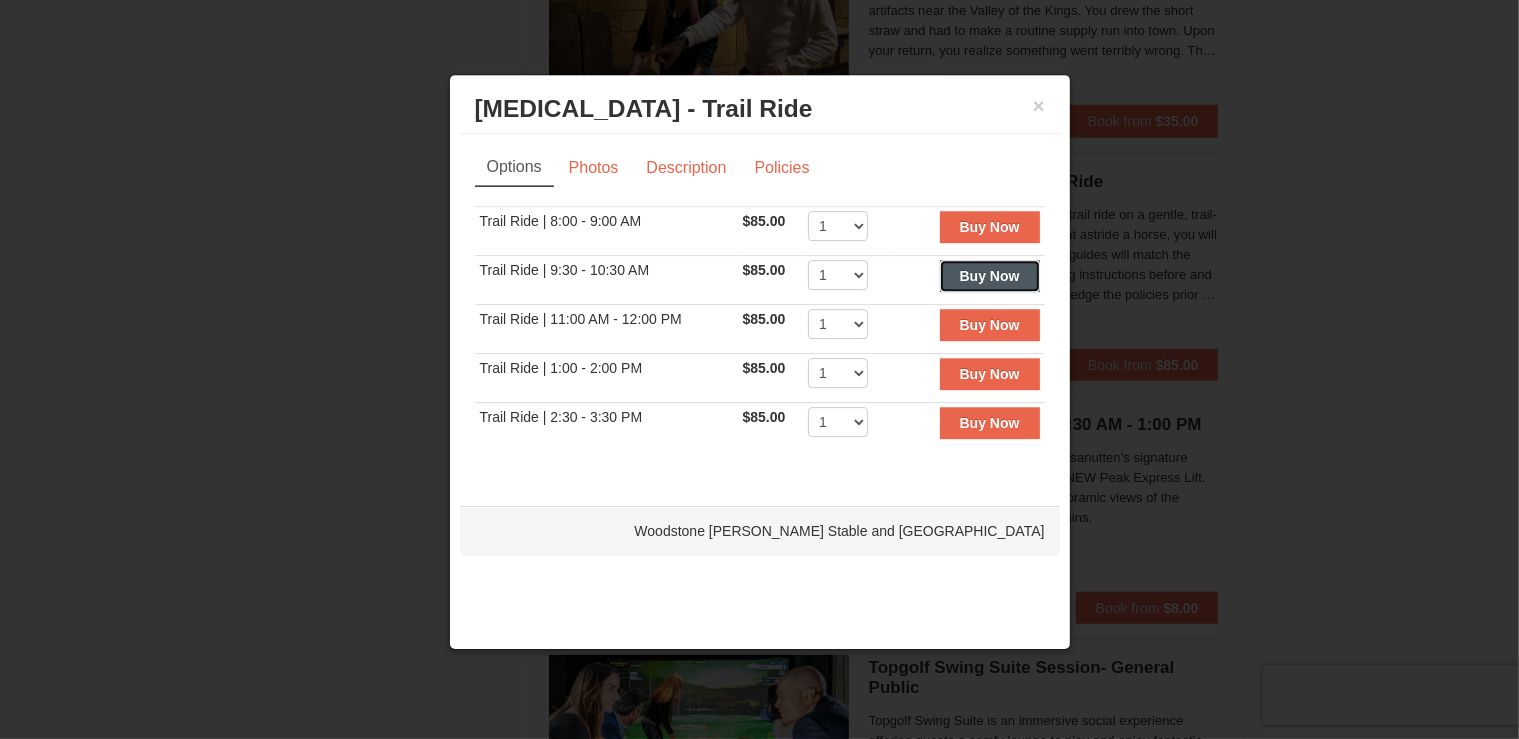 click on "Buy Now" at bounding box center [990, 276] 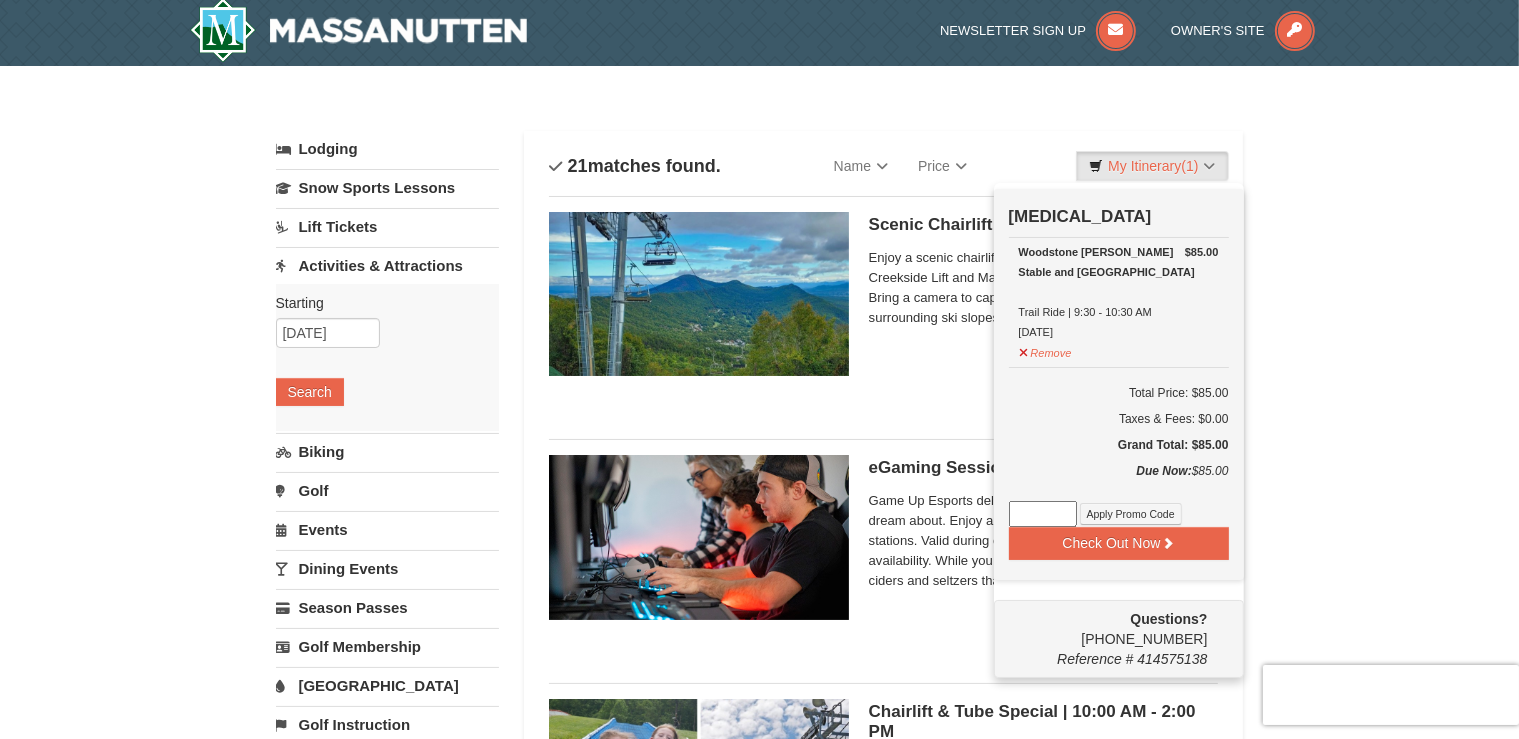 scroll, scrollTop: 6, scrollLeft: 0, axis: vertical 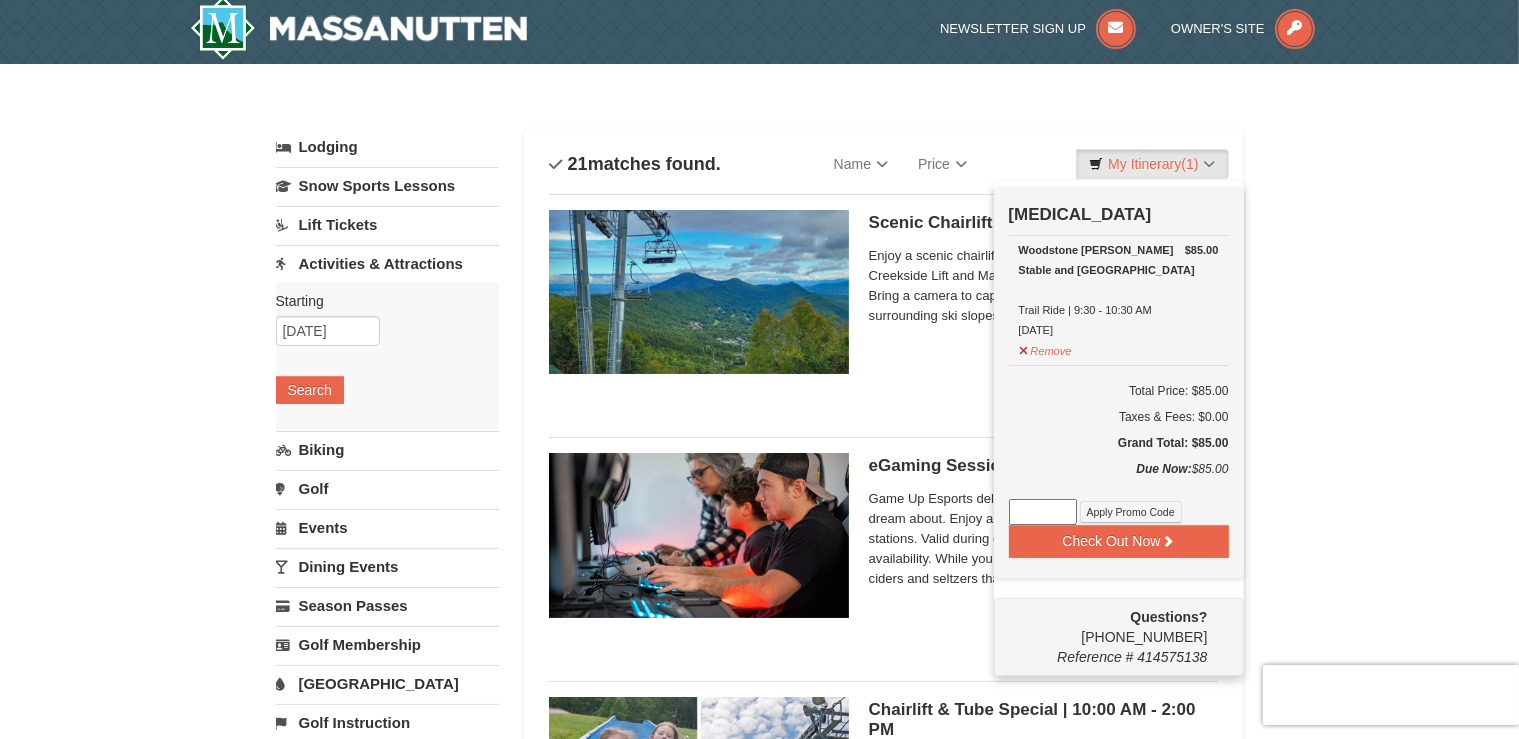 click on "Total Price:
$85.00" at bounding box center [1119, 391] 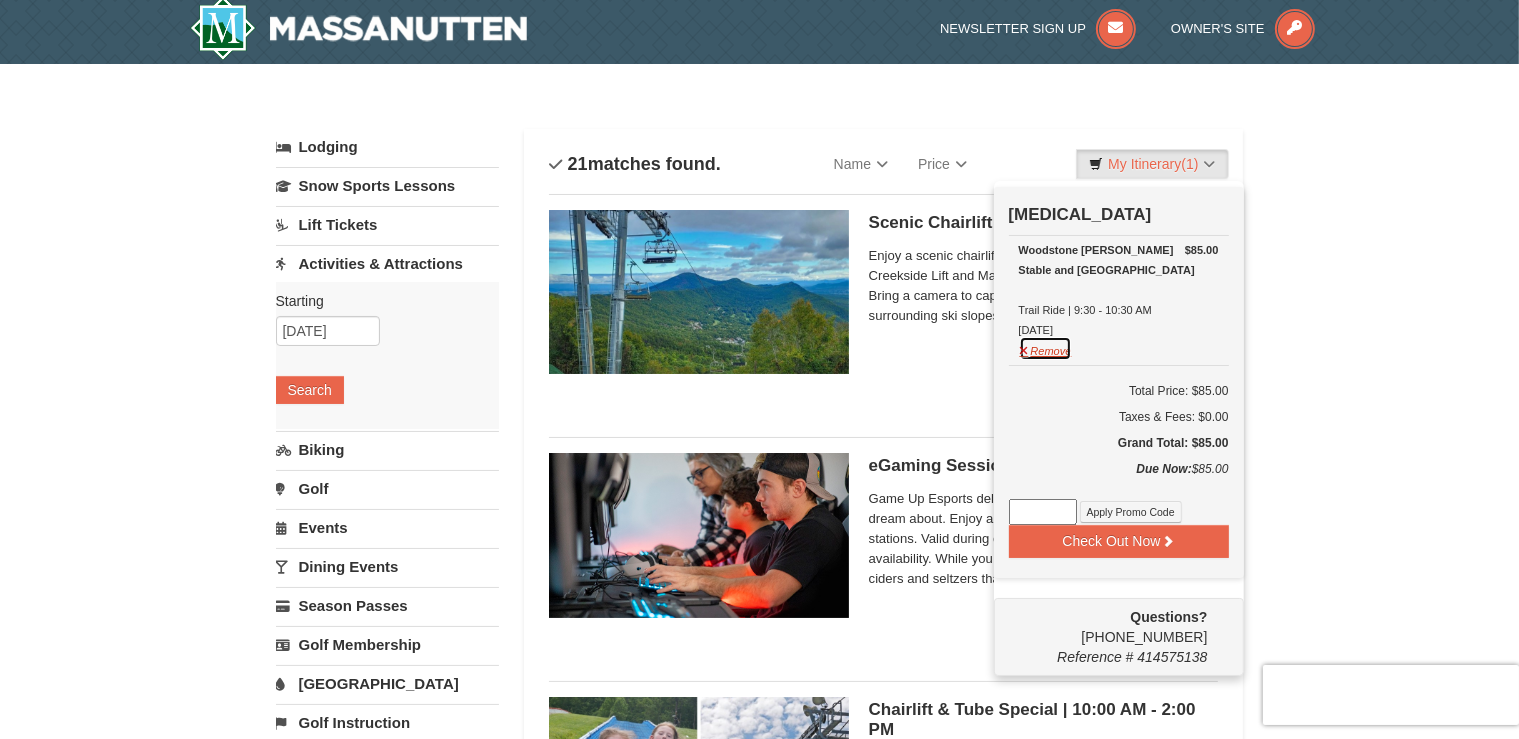 click on "Remove" at bounding box center (1046, 348) 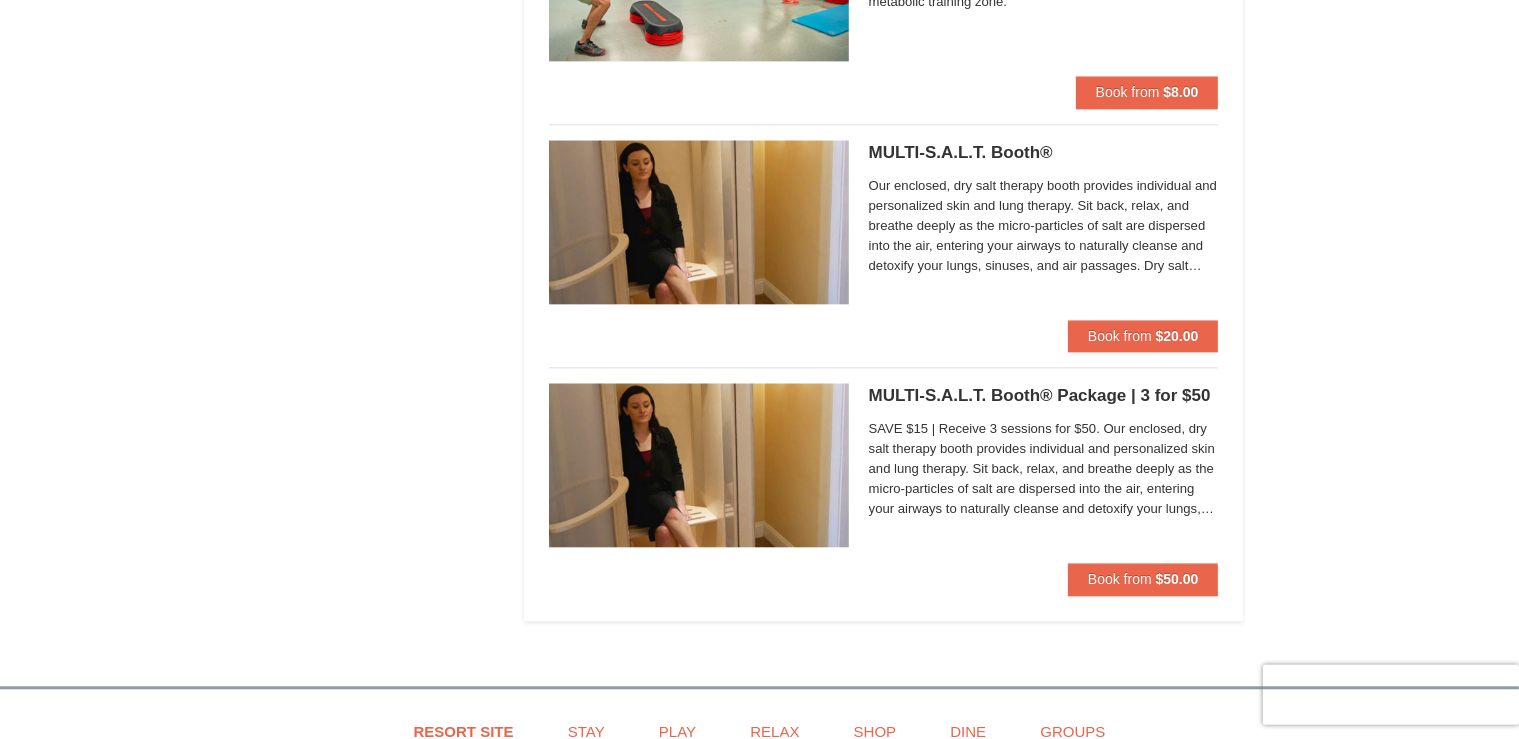 scroll, scrollTop: 0, scrollLeft: 0, axis: both 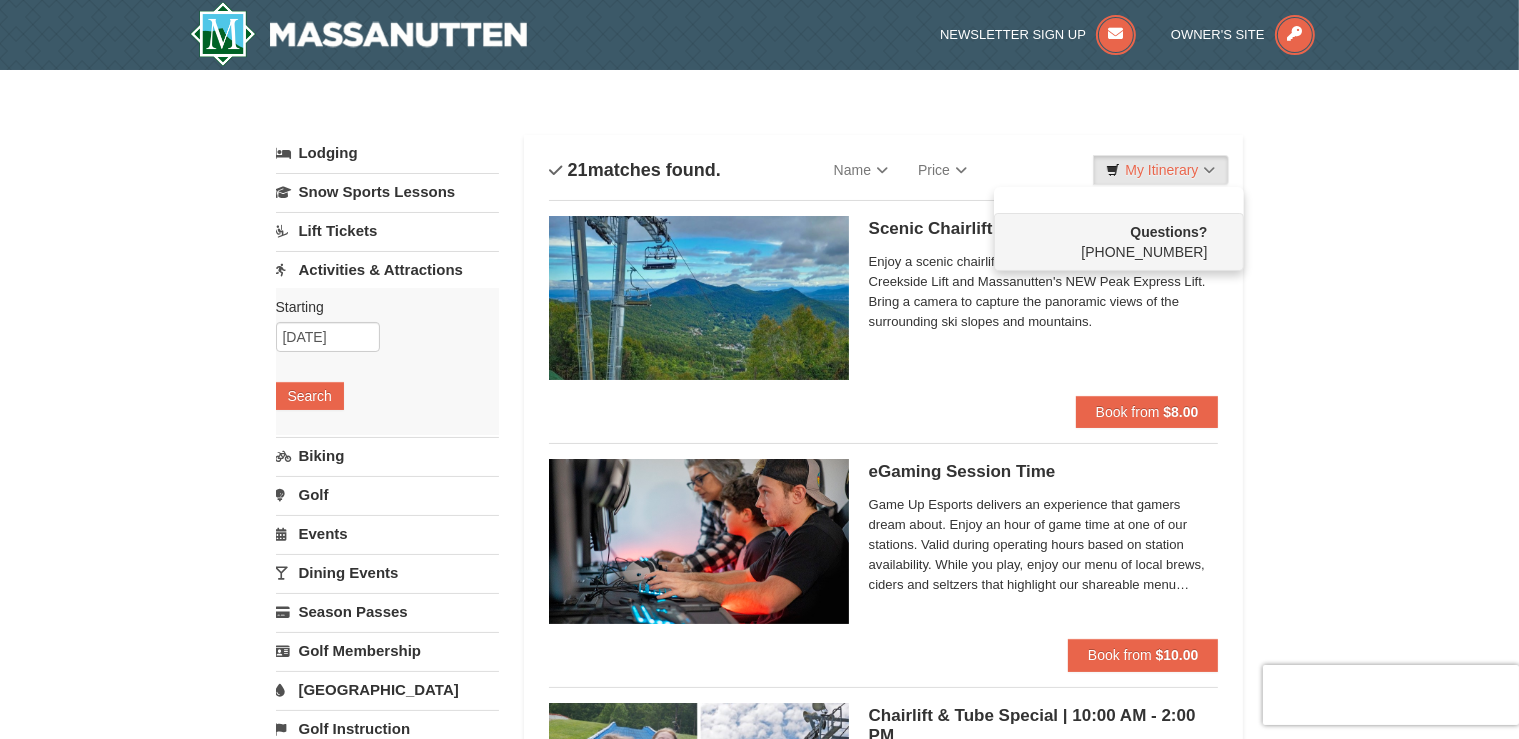 click on "Events" at bounding box center (387, 533) 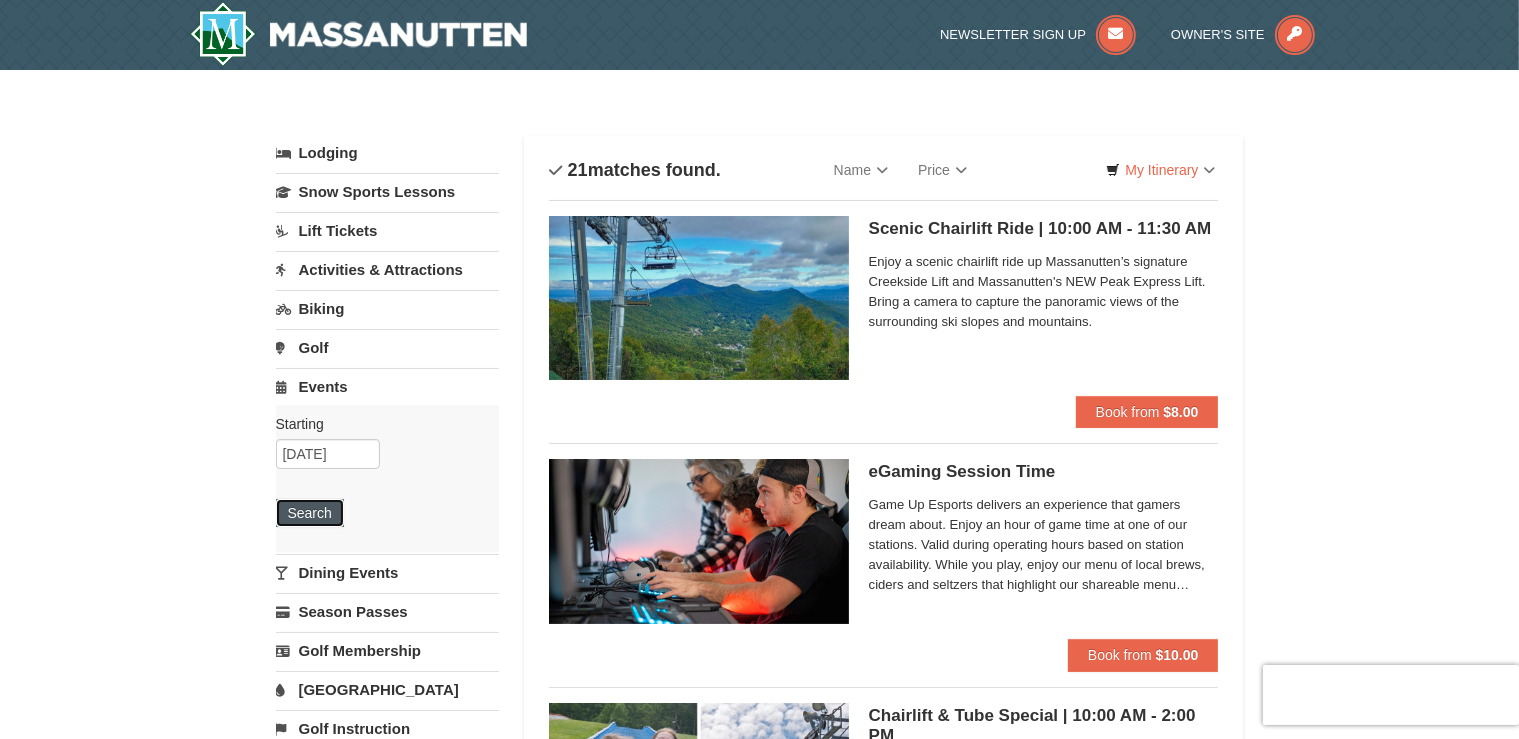 click on "Search" at bounding box center [310, 513] 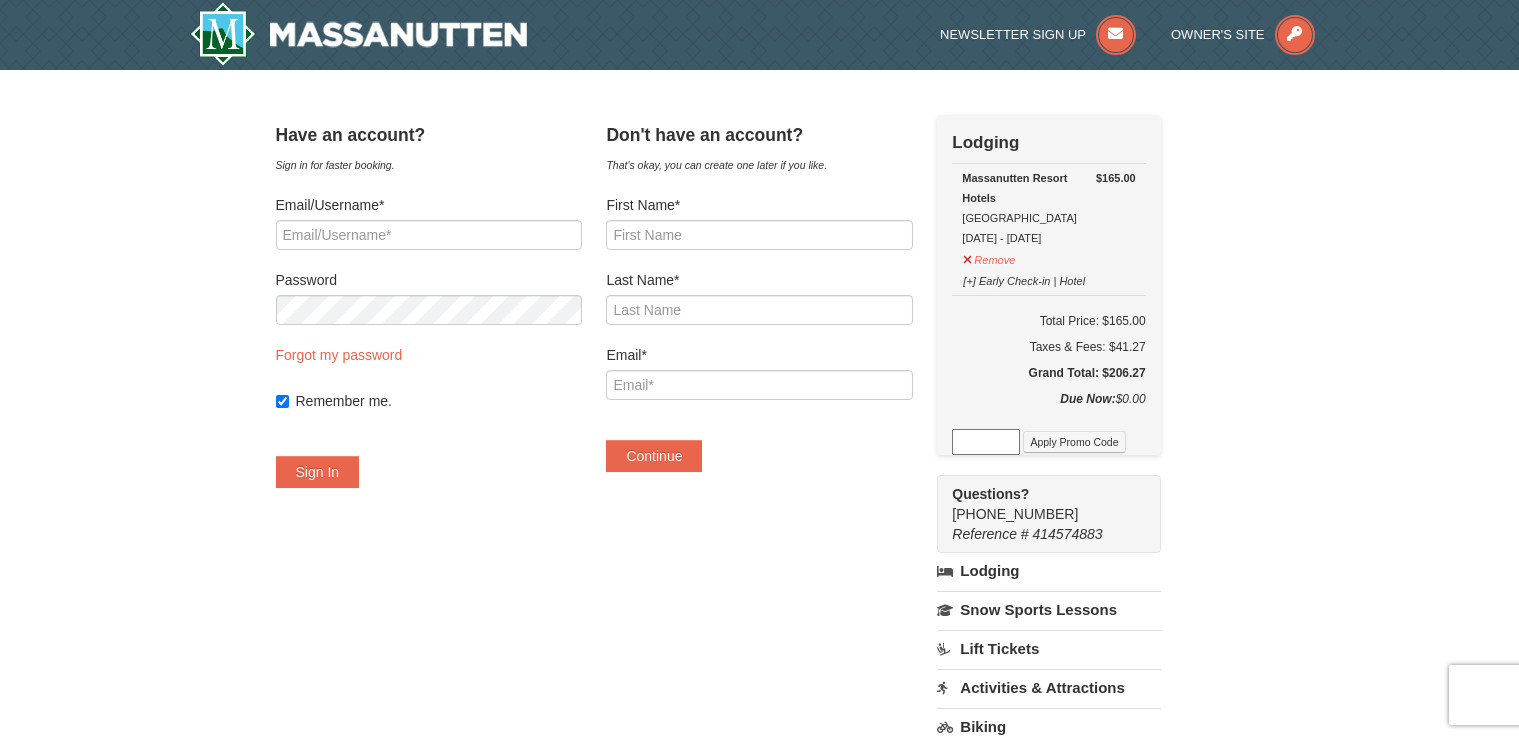 scroll, scrollTop: 0, scrollLeft: 0, axis: both 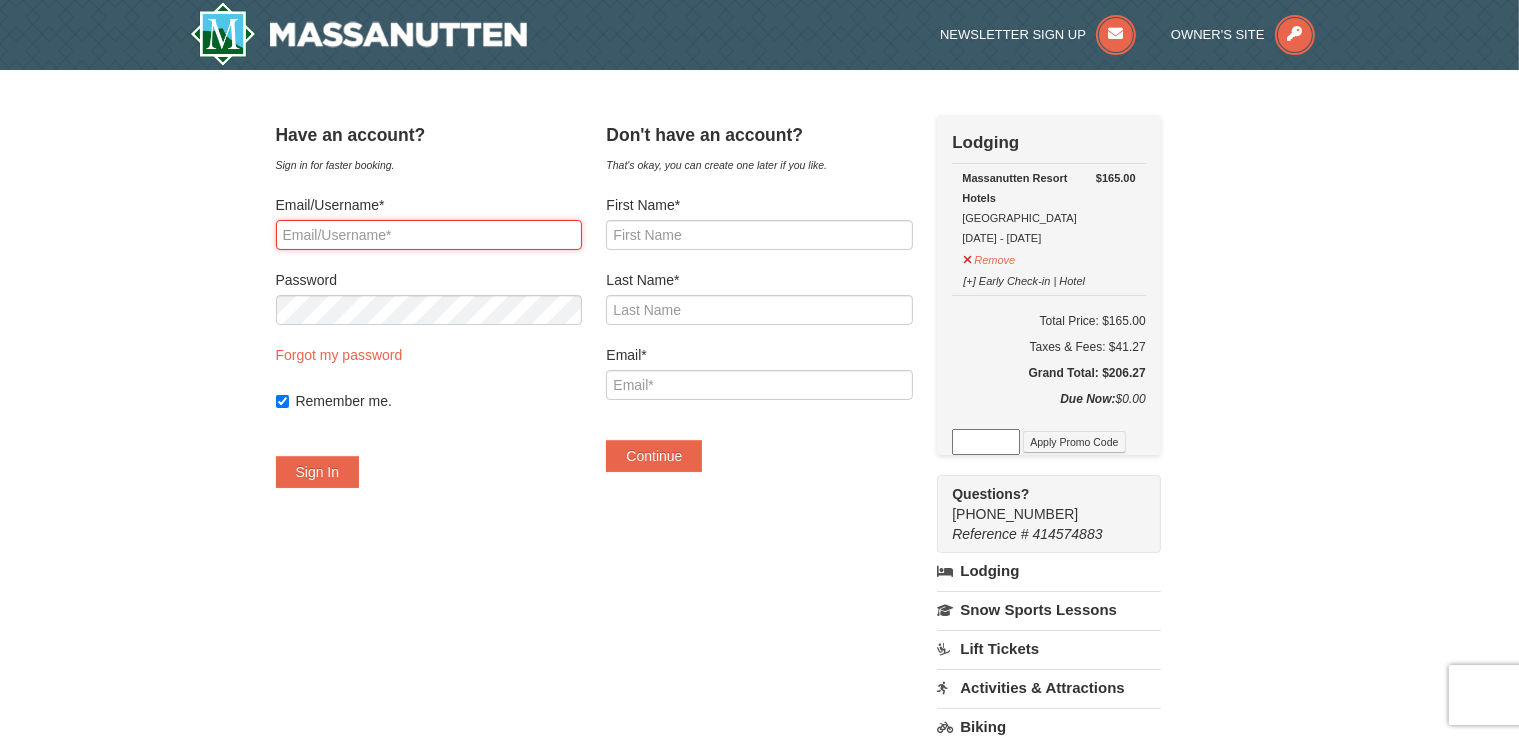 click on "Email/Username*" at bounding box center [429, 235] 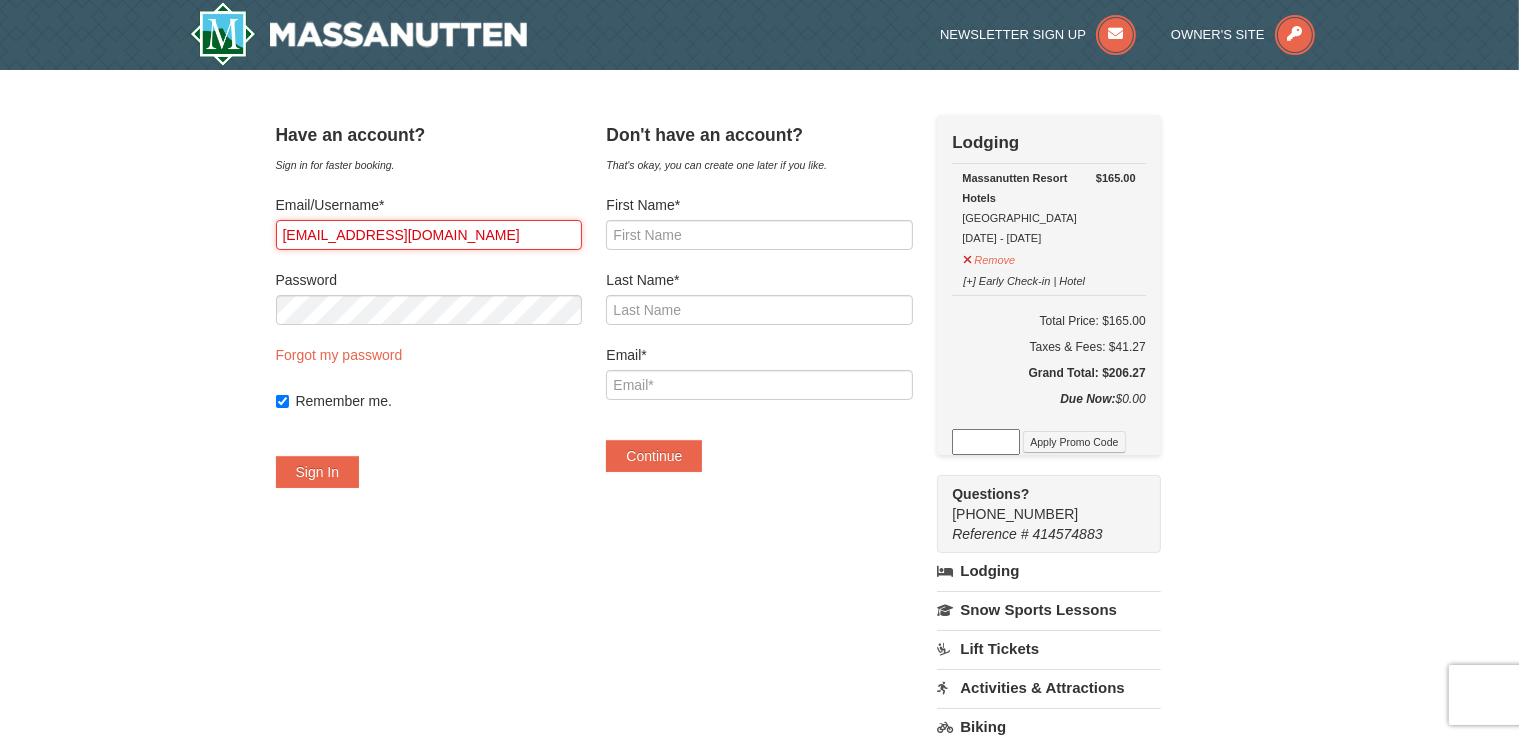 type on "[EMAIL_ADDRESS][DOMAIN_NAME]" 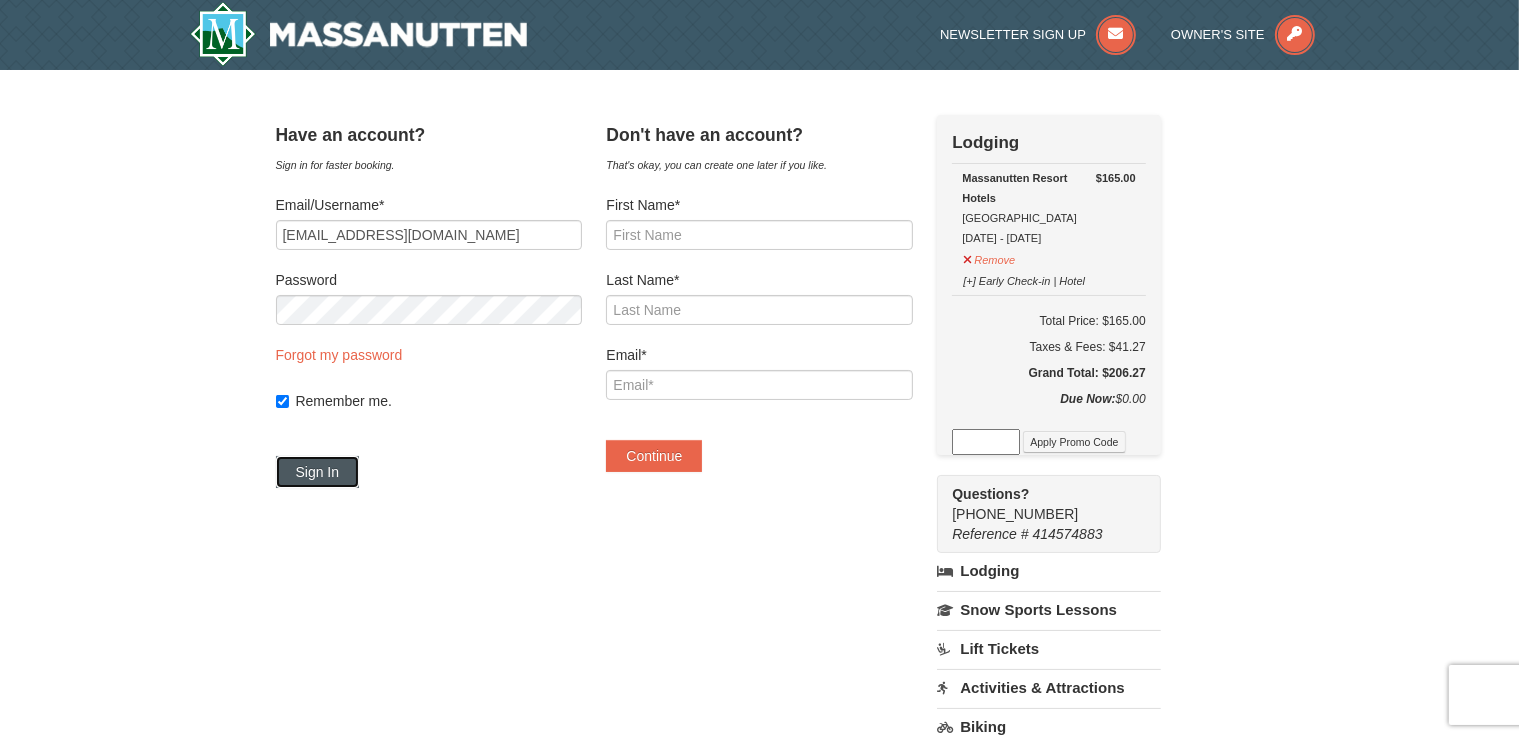 type 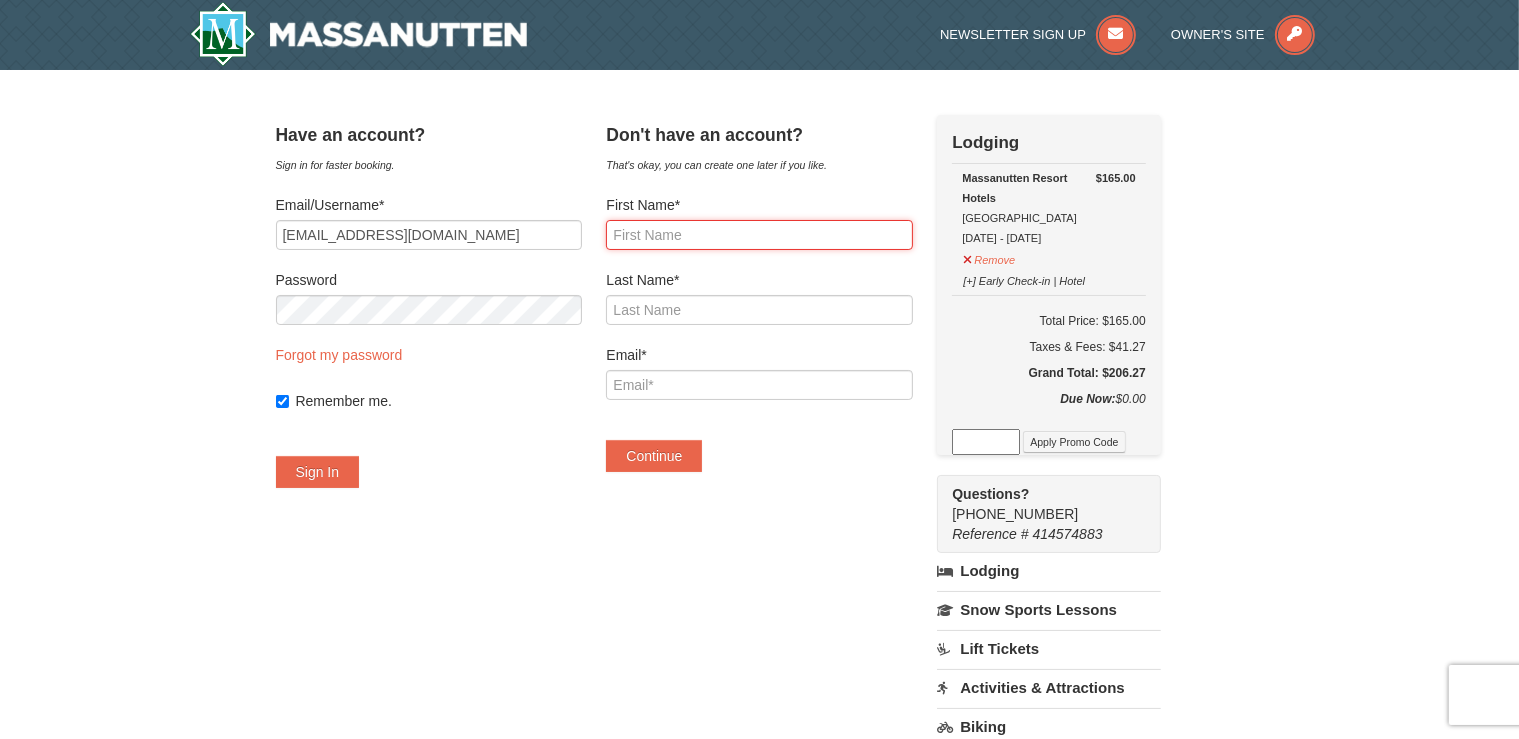 click on "First Name*" at bounding box center [759, 235] 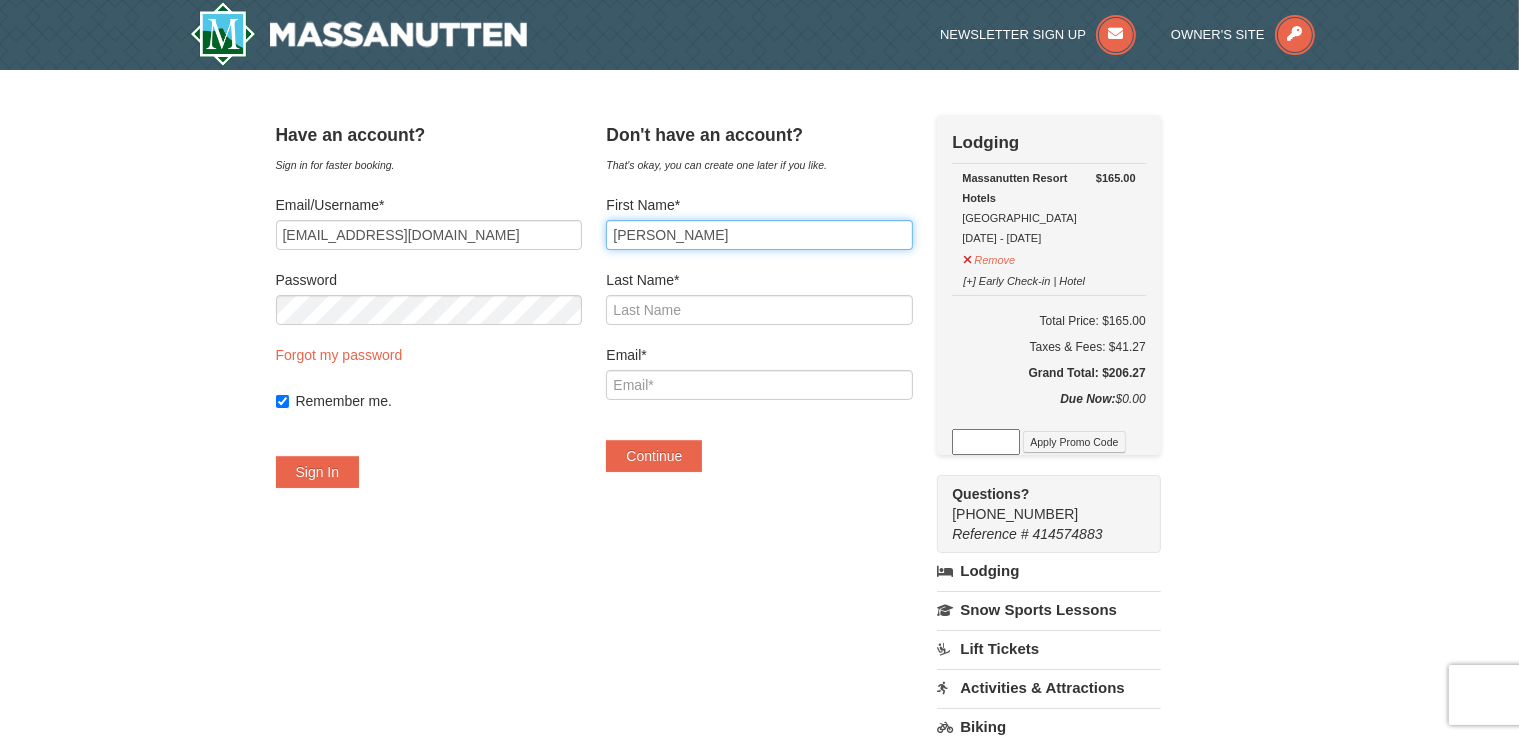 type on "[PERSON_NAME]" 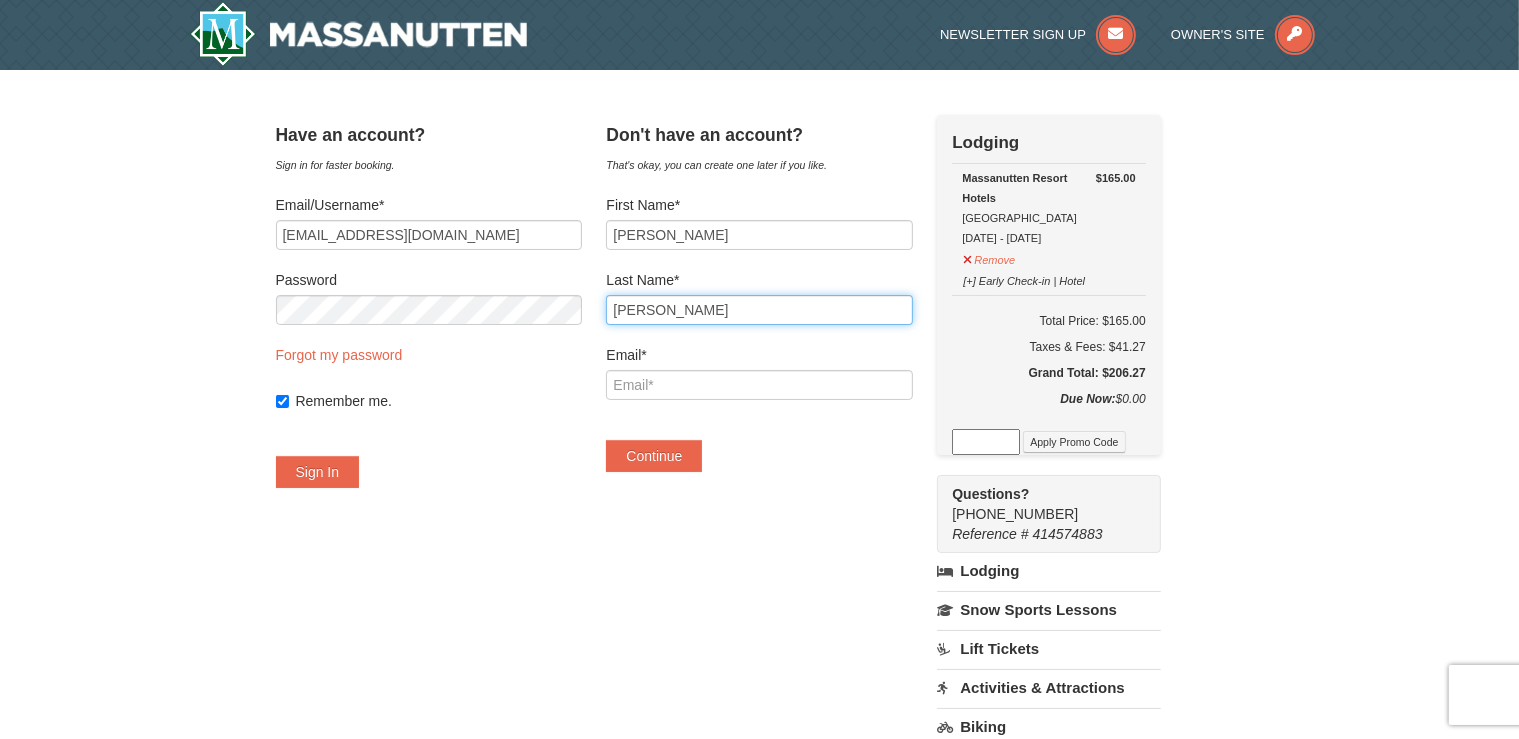 type on "[PERSON_NAME]" 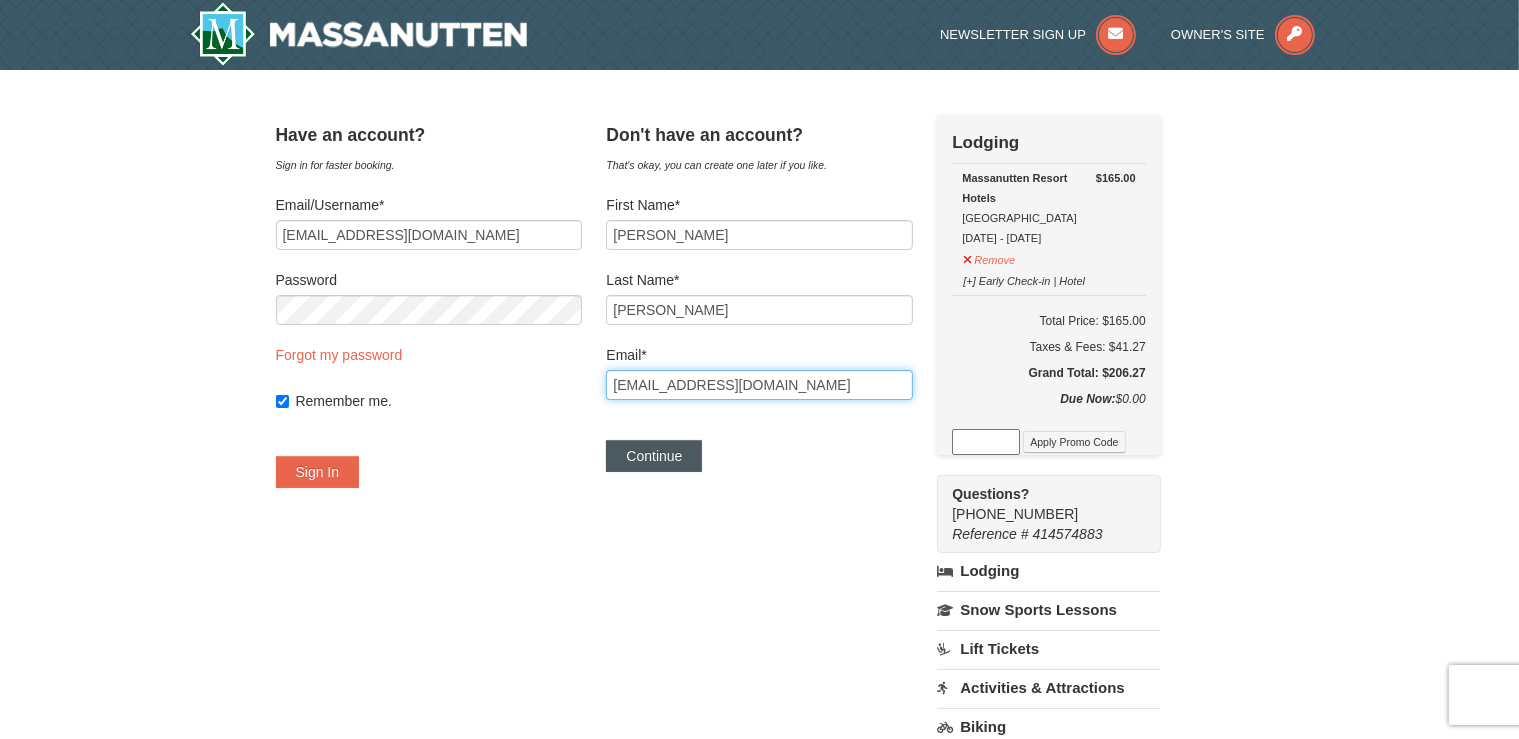 type on "[EMAIL_ADDRESS][DOMAIN_NAME]" 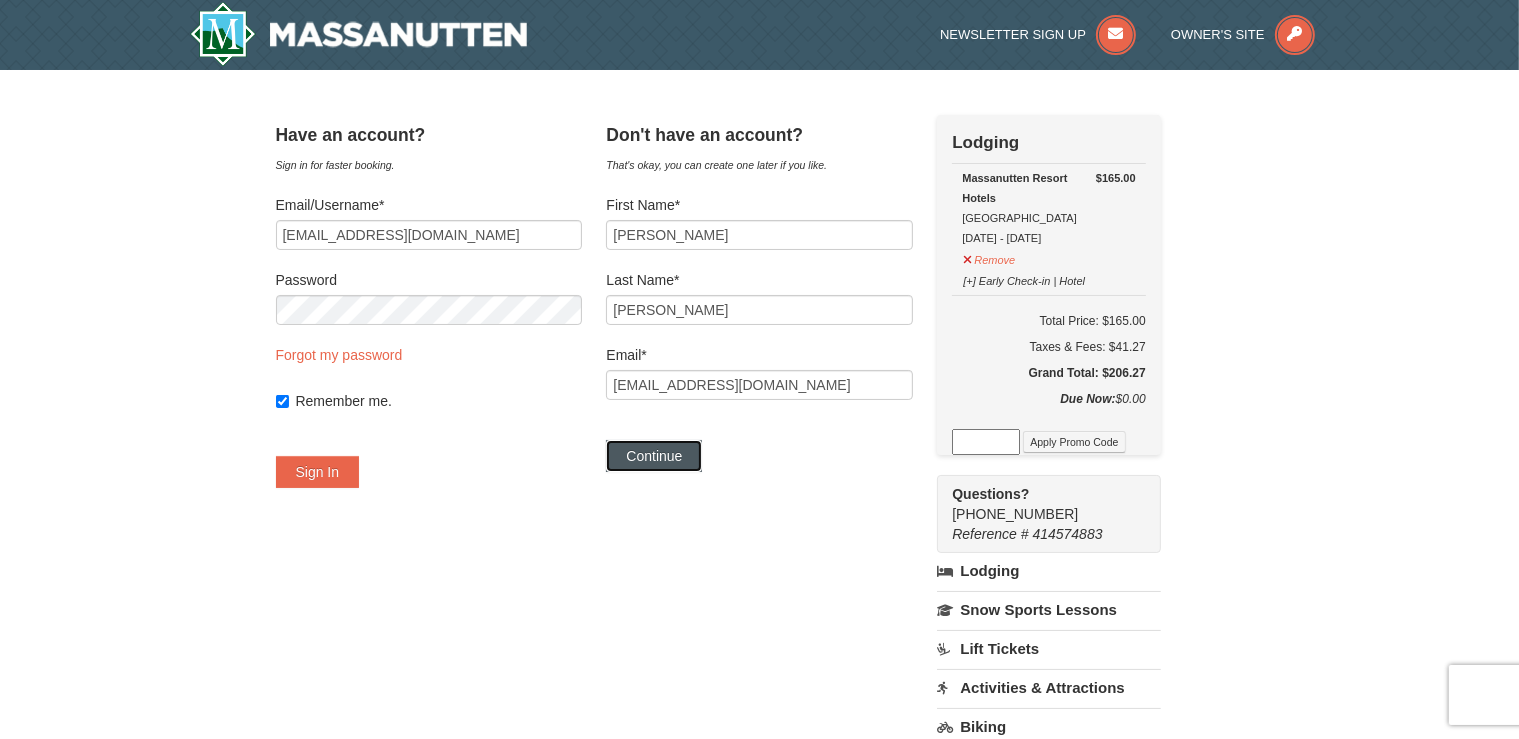 click on "Continue" at bounding box center [654, 456] 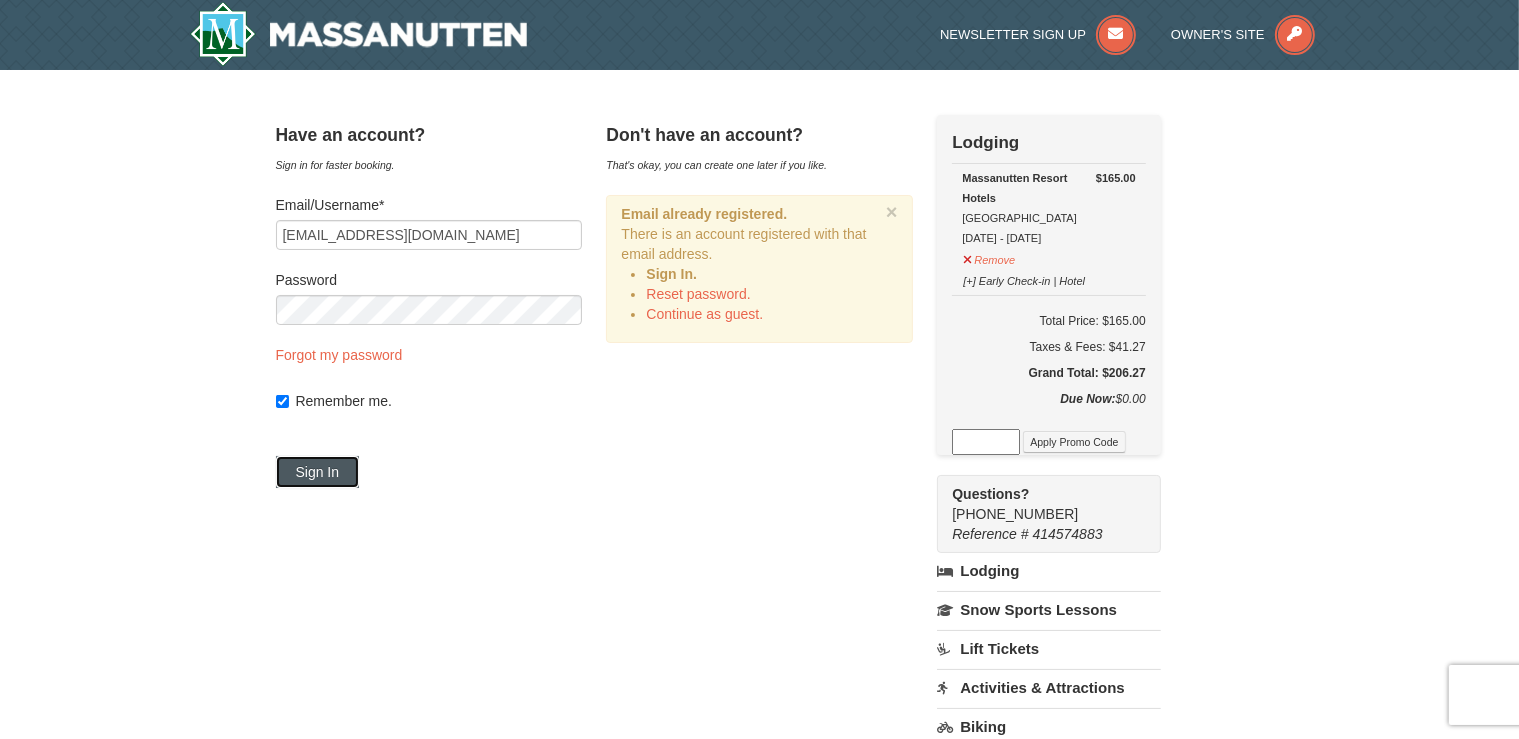 click on "Sign In" at bounding box center [318, 472] 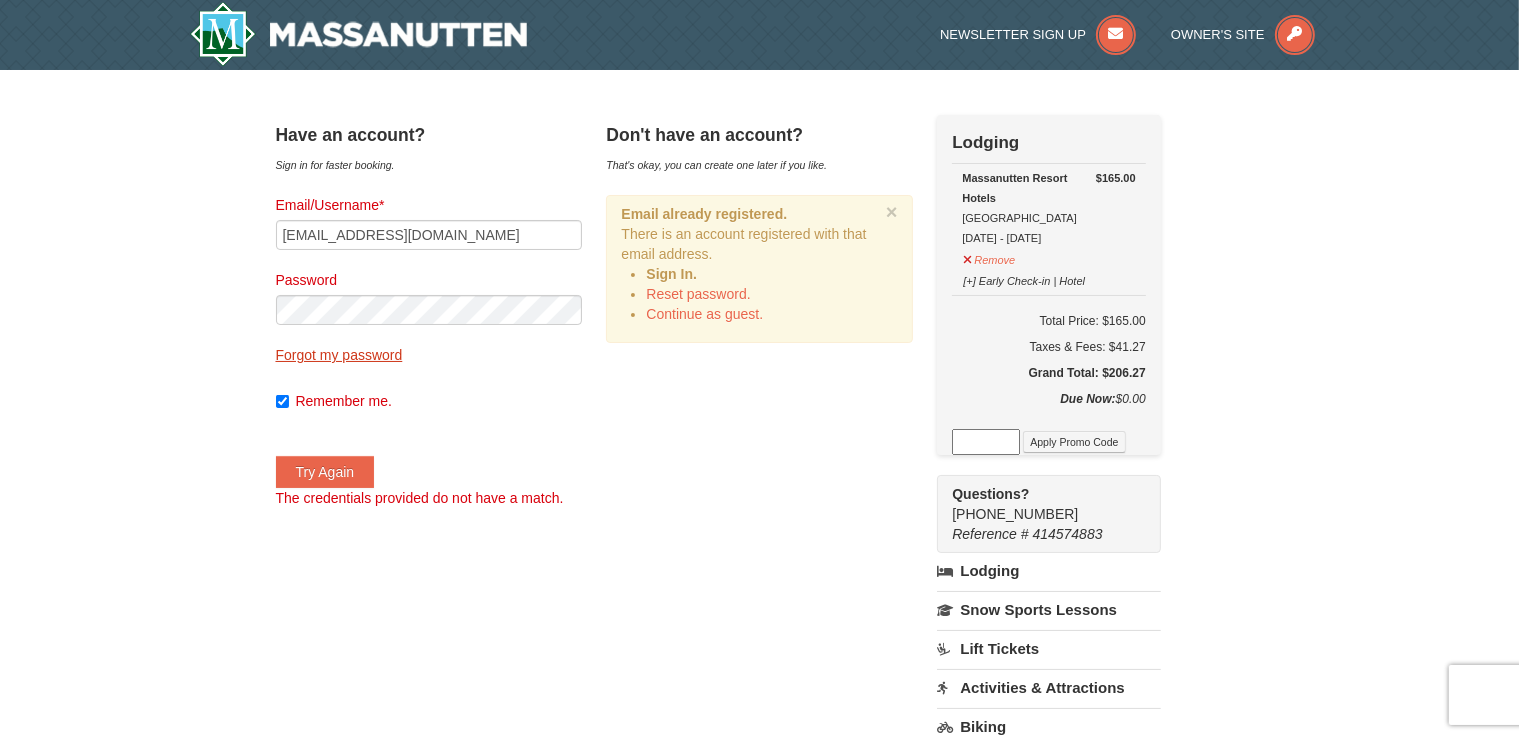 click on "Forgot my password" at bounding box center [339, 355] 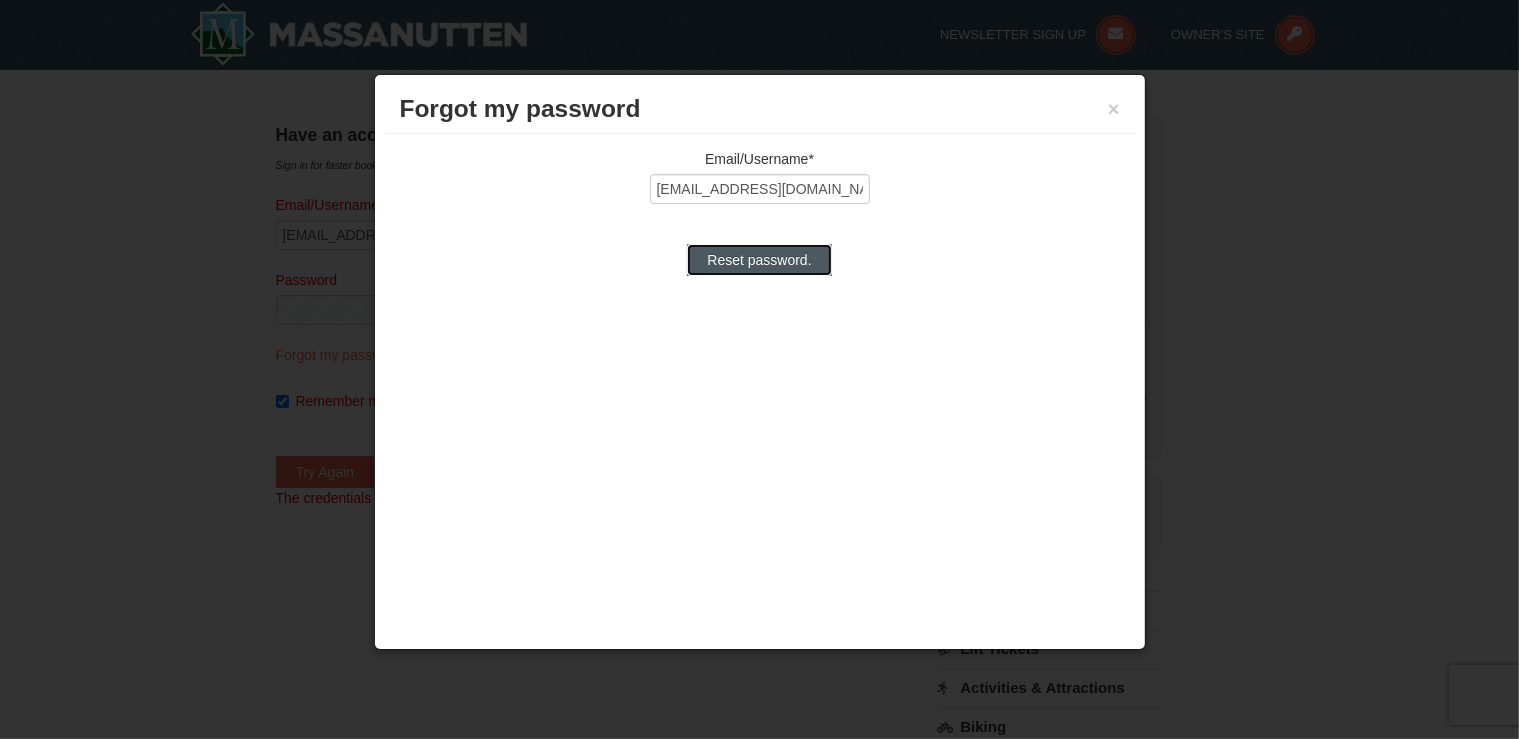 click on "Reset password." at bounding box center (759, 260) 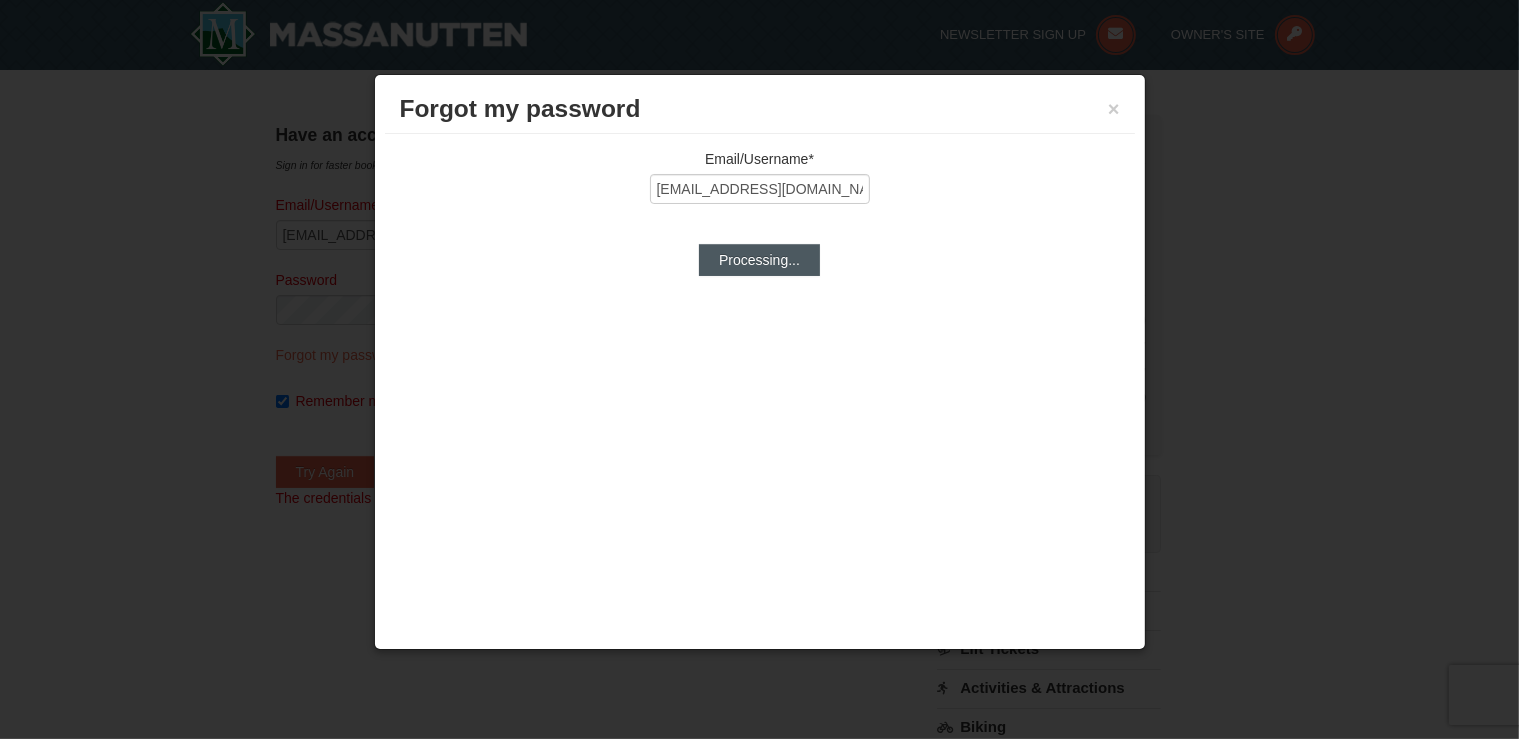 type on "[EMAIL_ADDRESS][DOMAIN_NAME]" 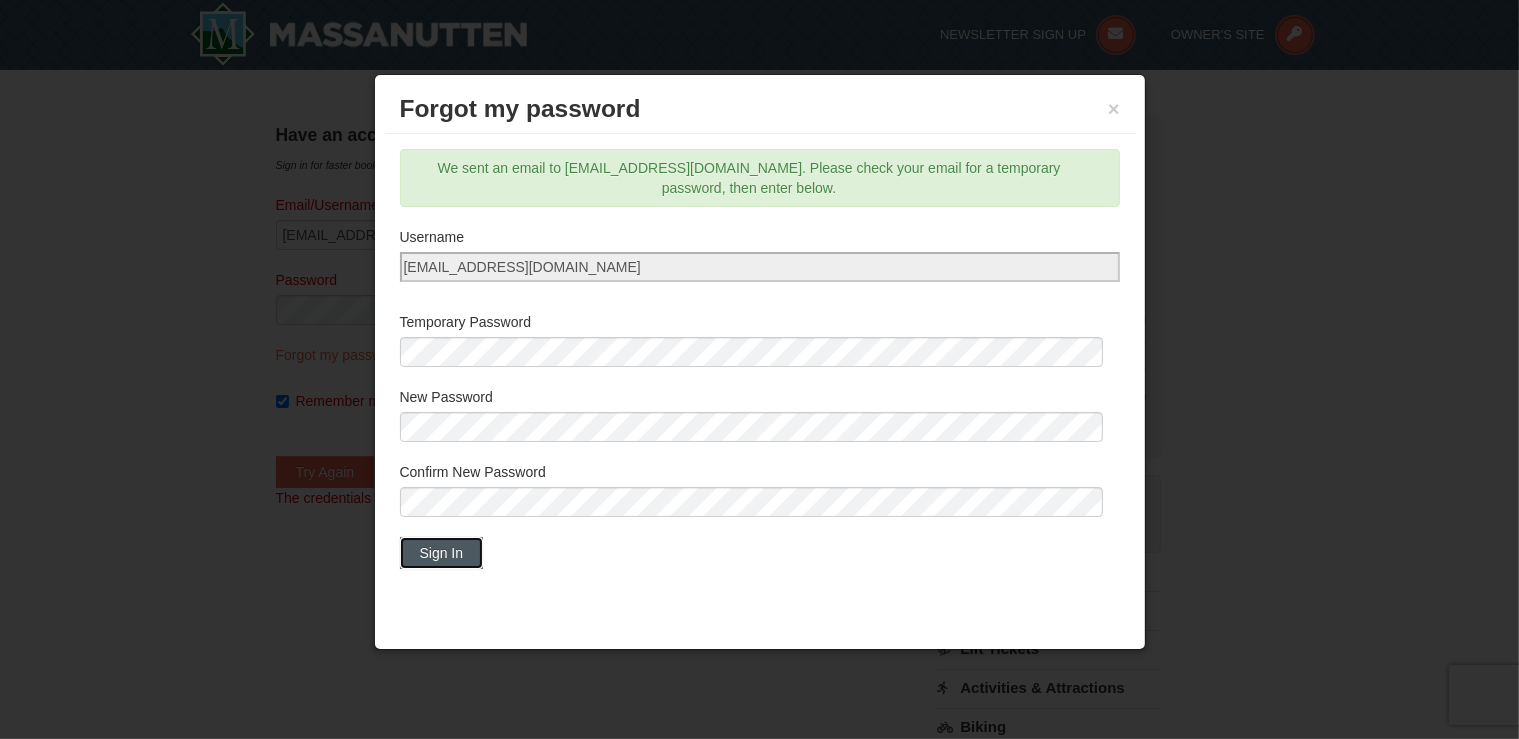 click on "Sign In" at bounding box center [442, 553] 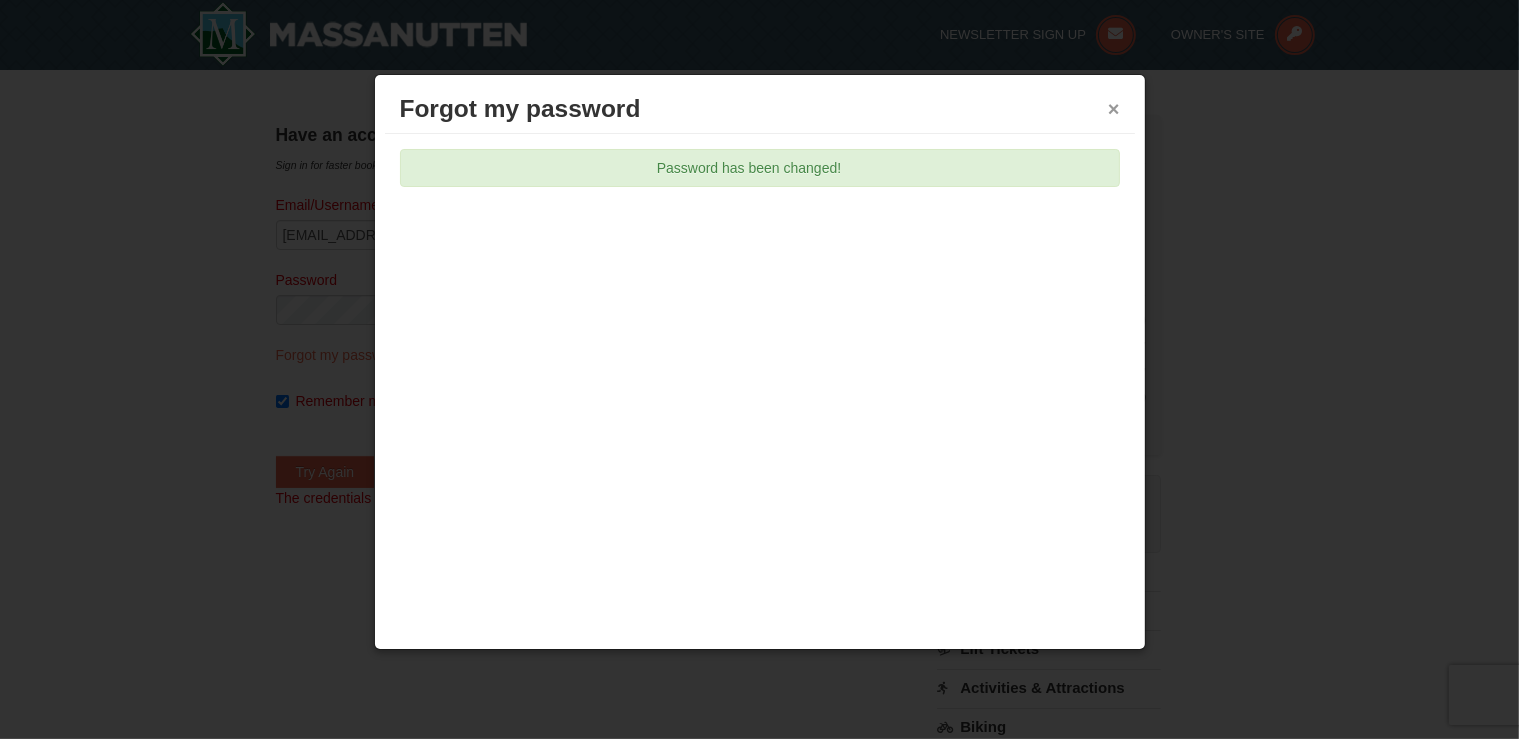 click on "×" at bounding box center [1114, 109] 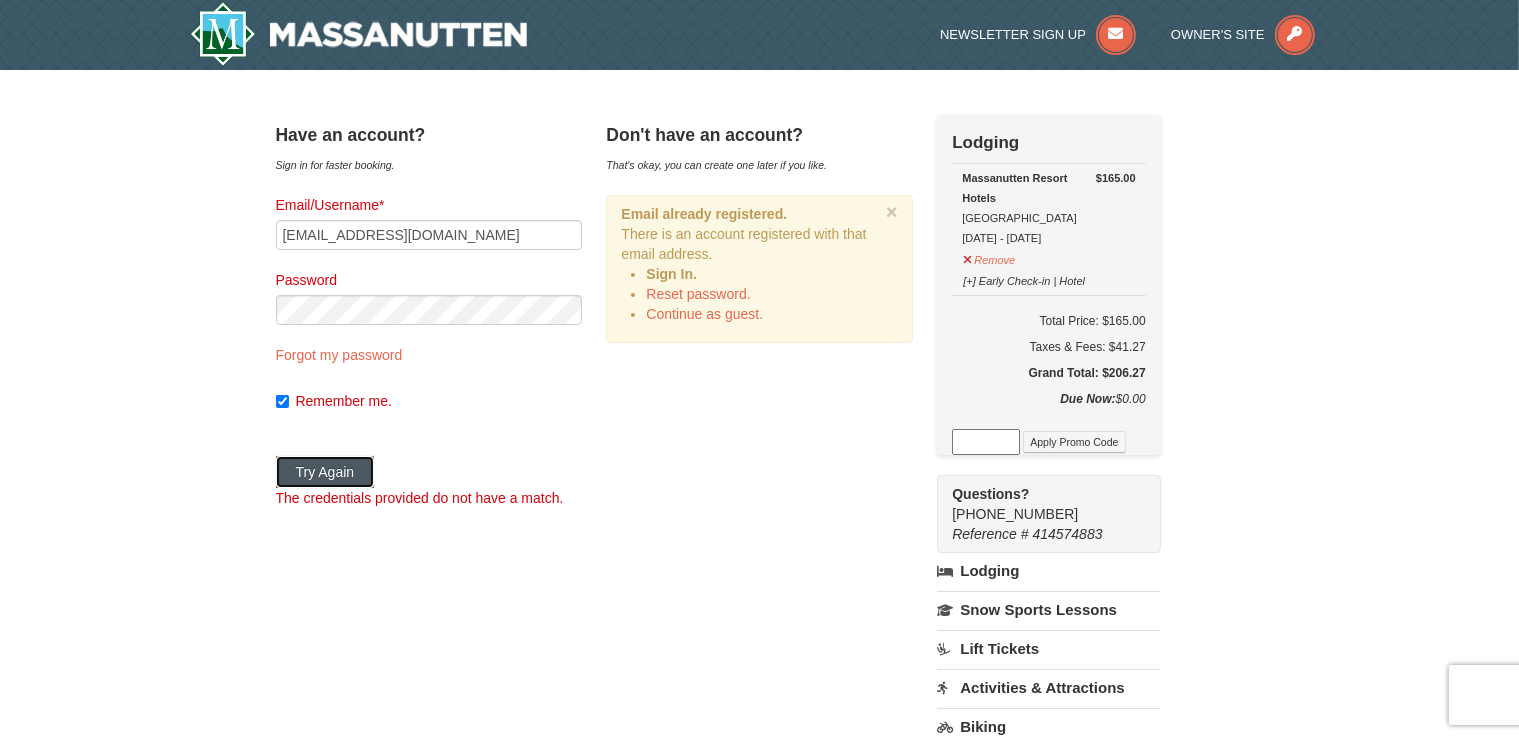 click on "Try Again" at bounding box center [325, 472] 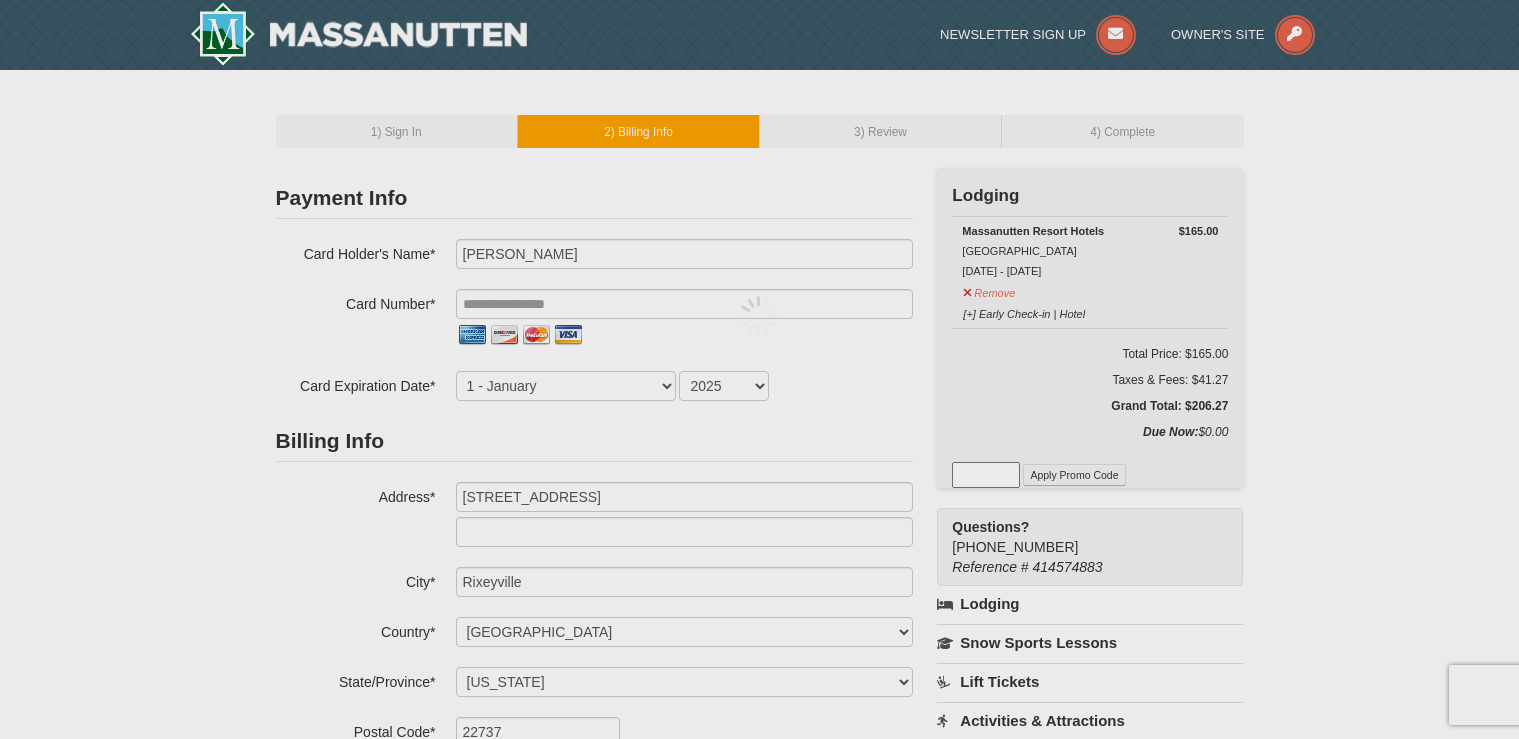 select on "VA" 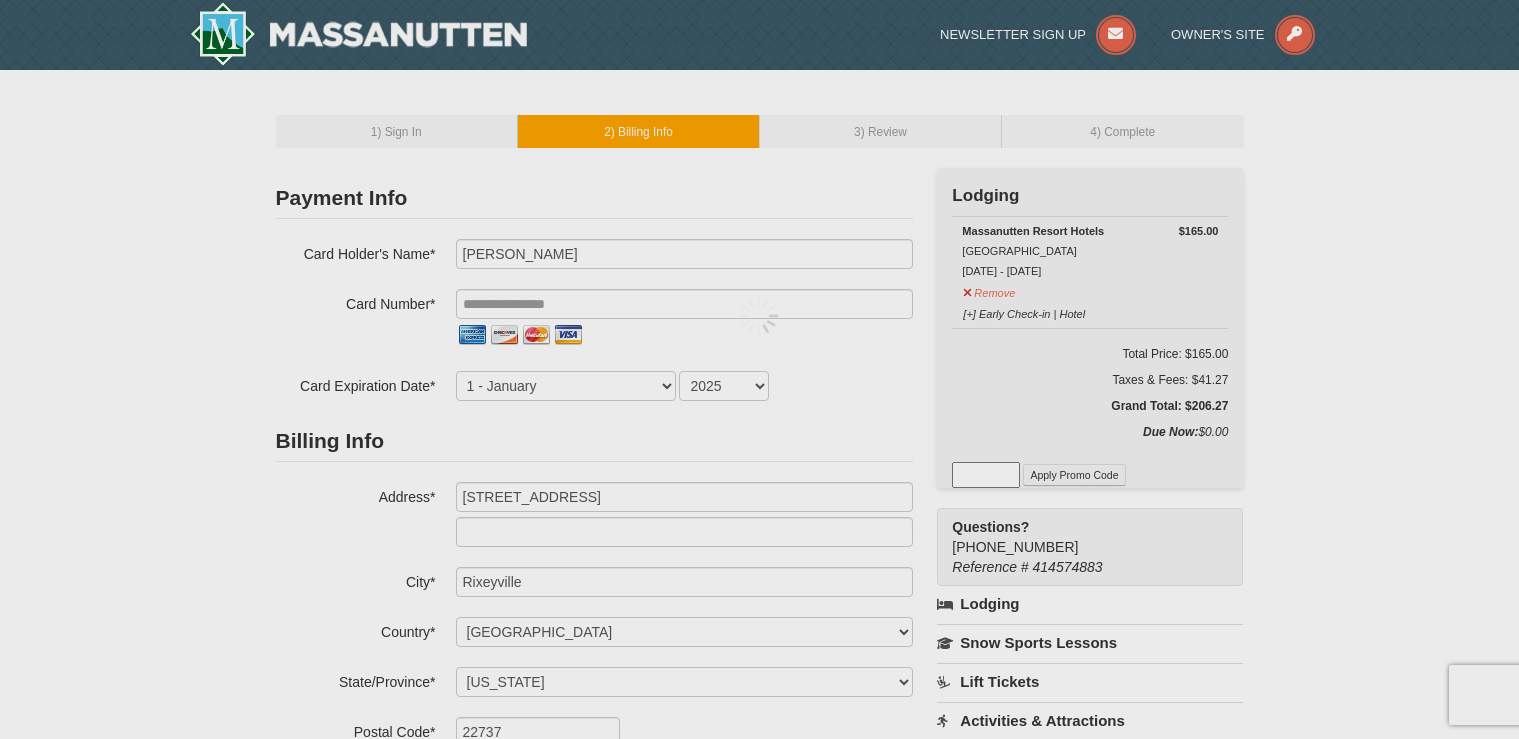 scroll, scrollTop: 0, scrollLeft: 0, axis: both 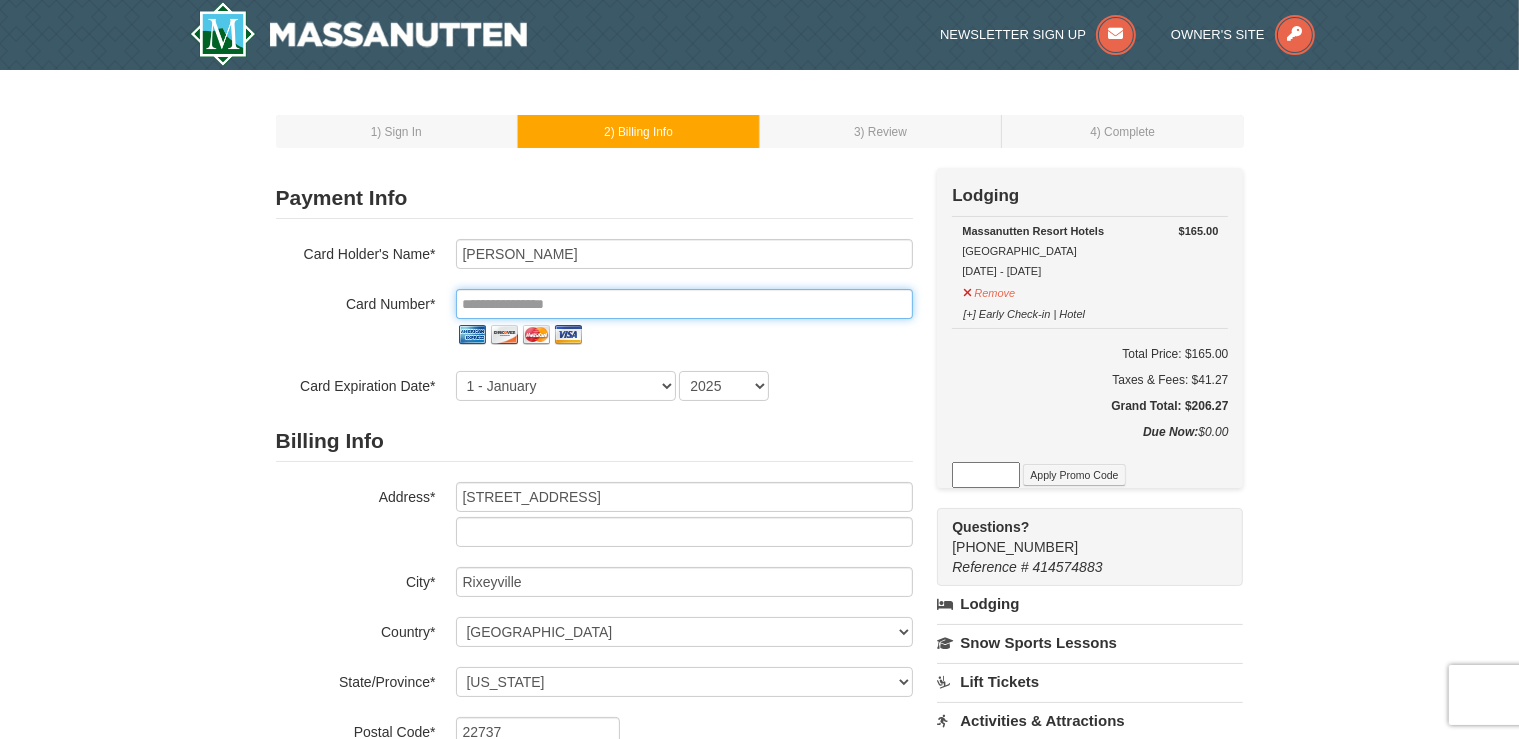 click at bounding box center (684, 304) 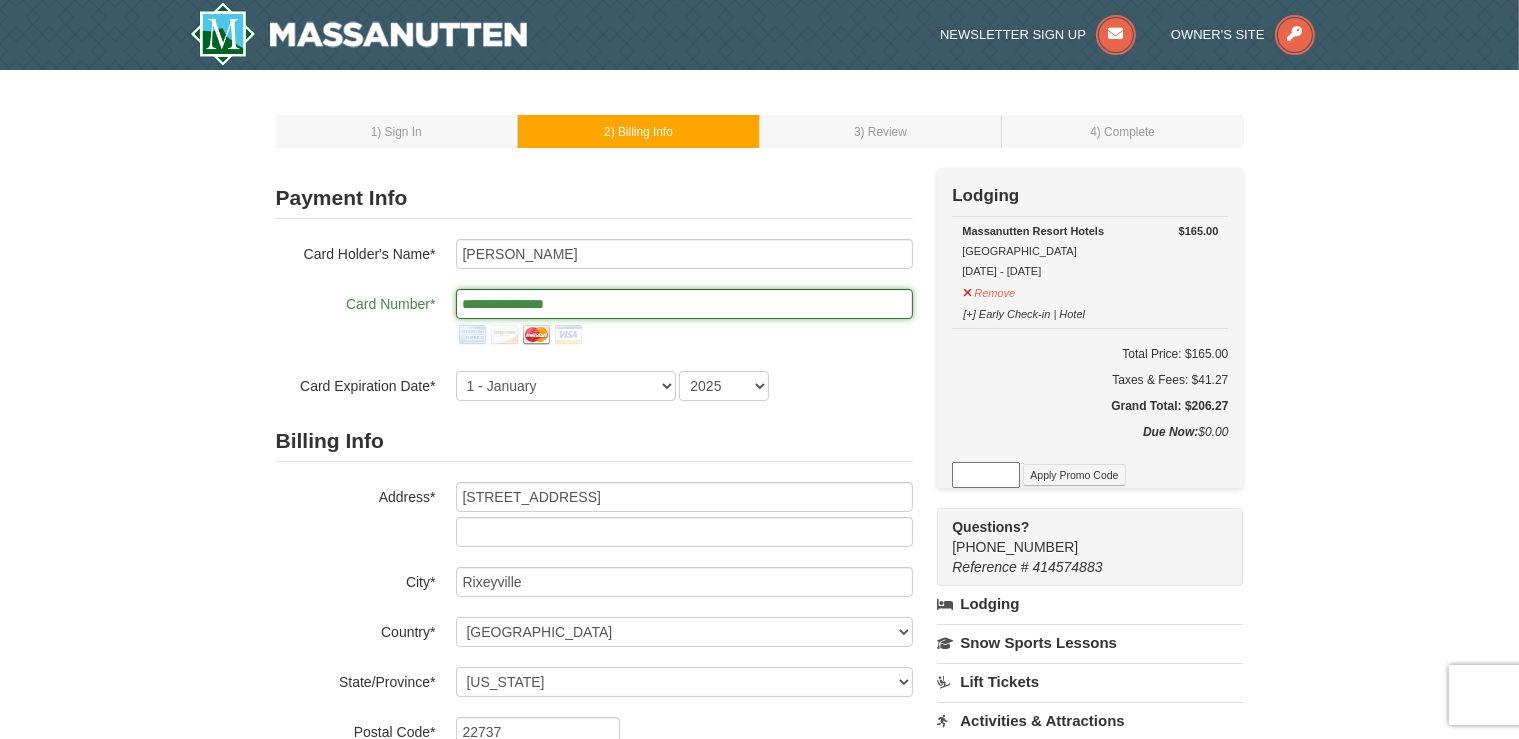 type on "**********" 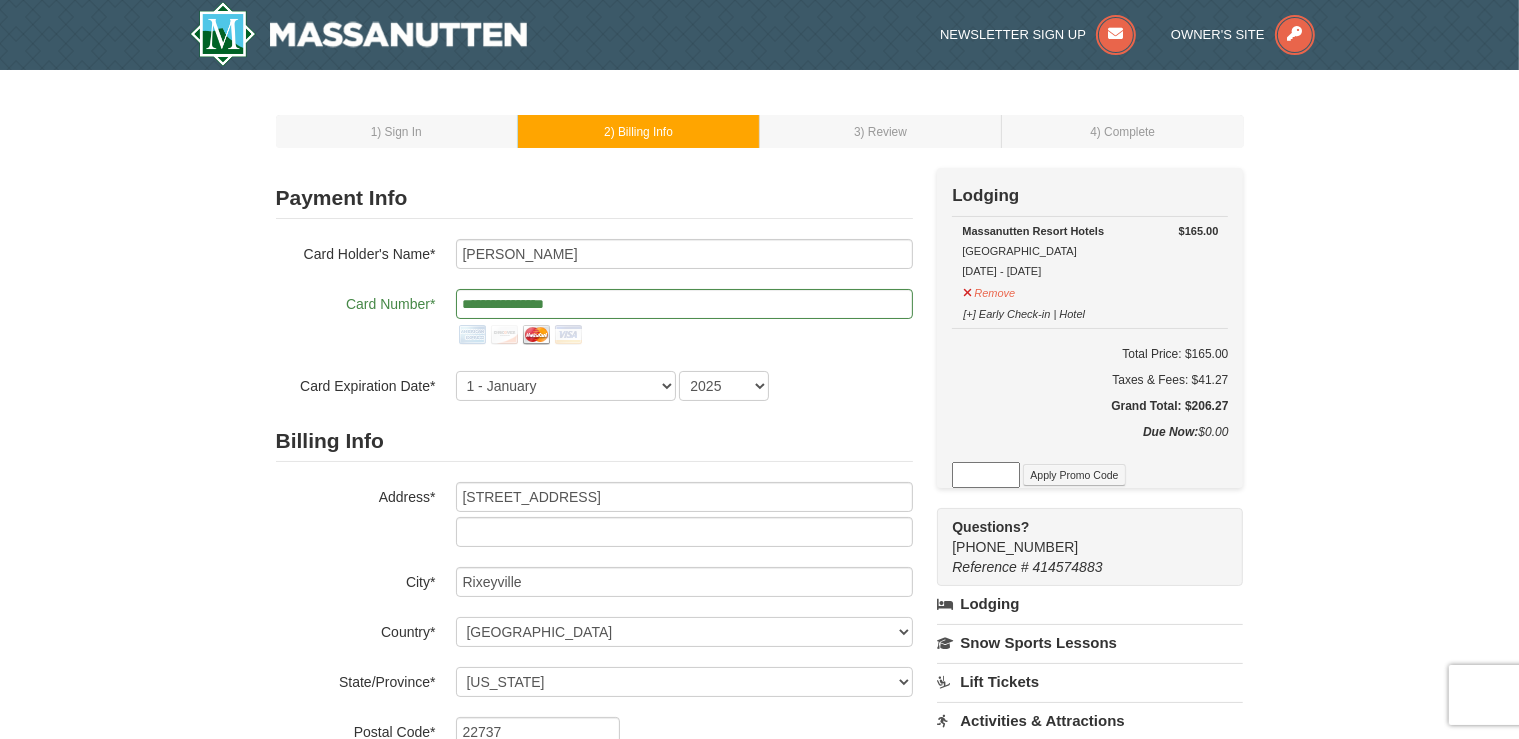 click on "**********" at bounding box center [594, 320] 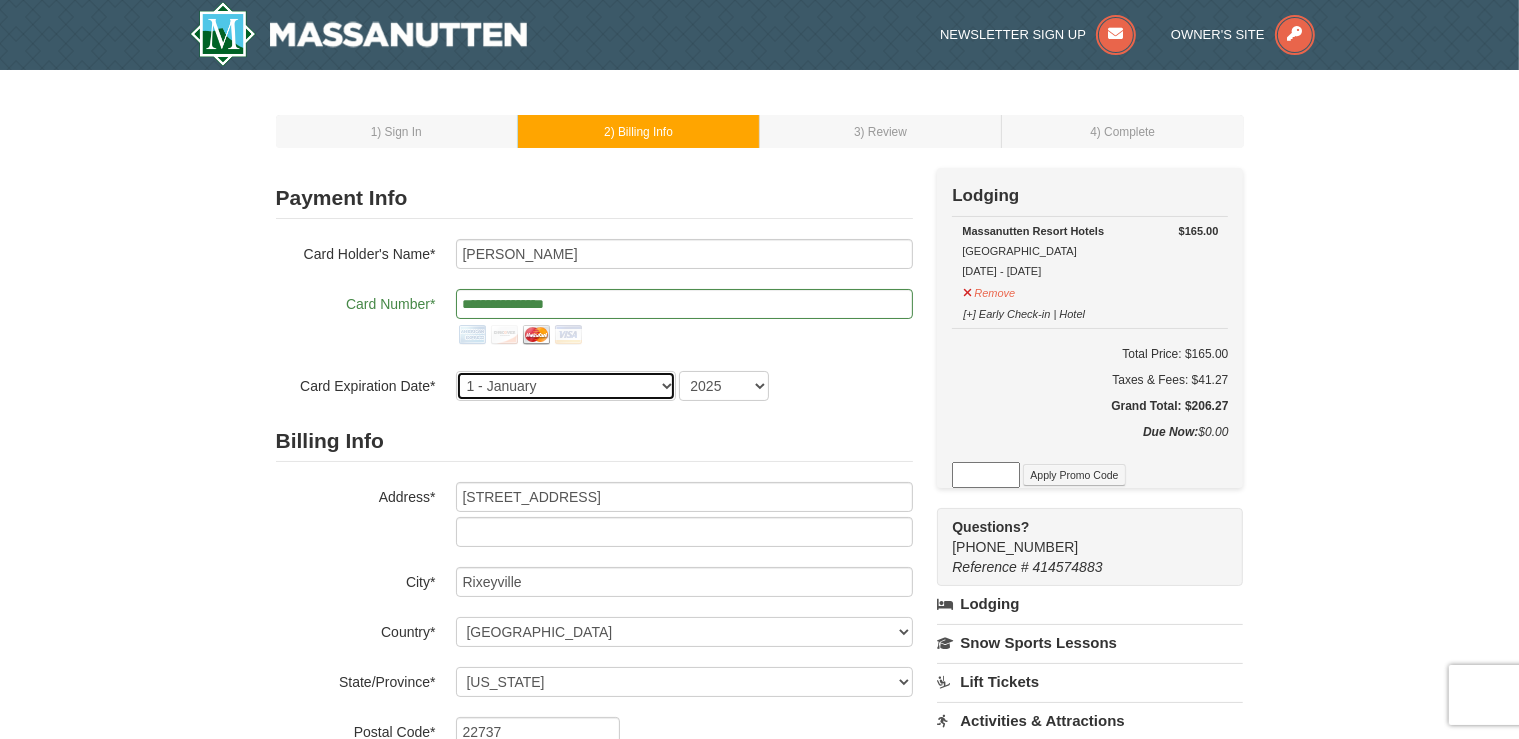 click on "1 - [DATE] - [DATE] - [DATE] - [DATE] - [DATE] - [DATE] - [DATE] - [DATE] - [DATE] - [DATE] - [DATE] - December" at bounding box center [566, 386] 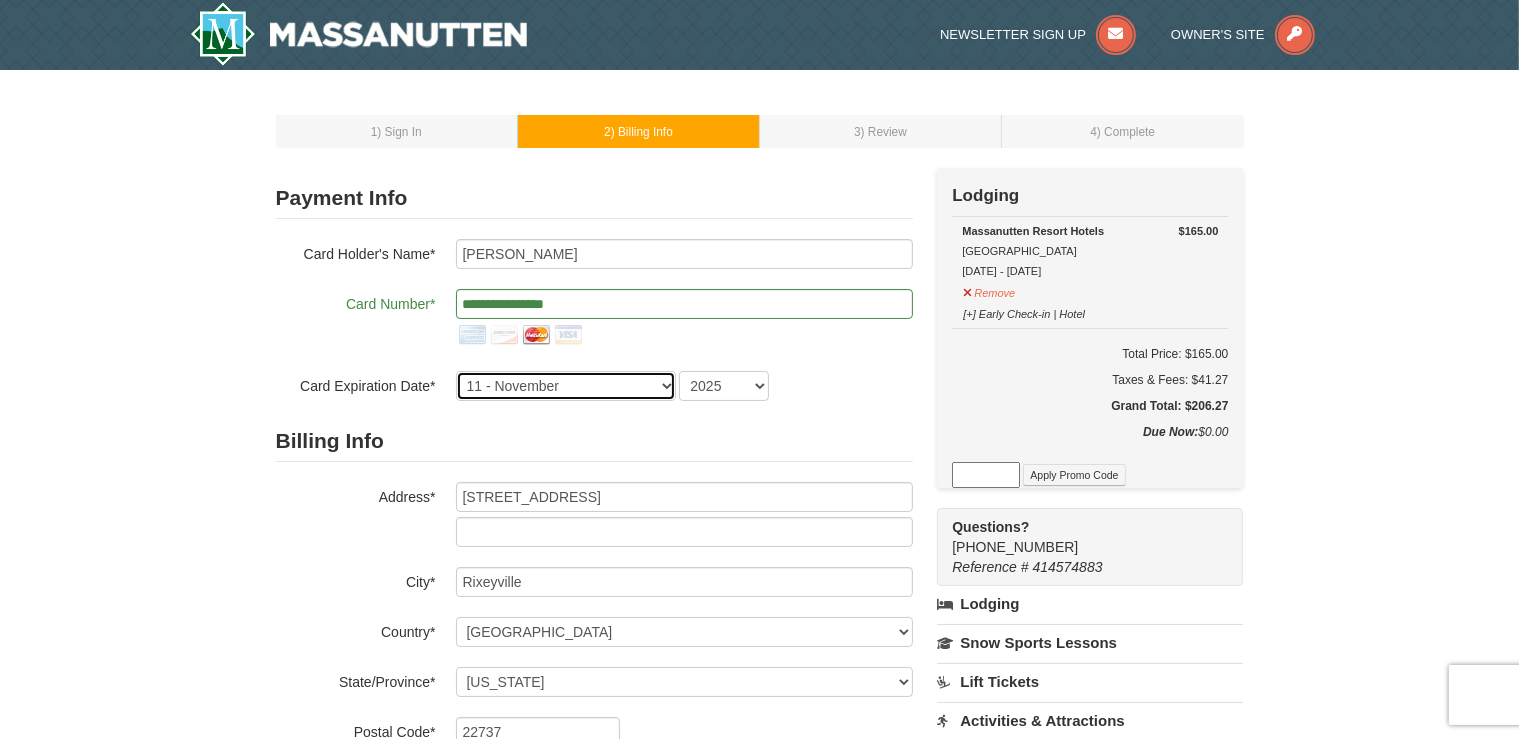 click on "11 - November" at bounding box center (0, 0) 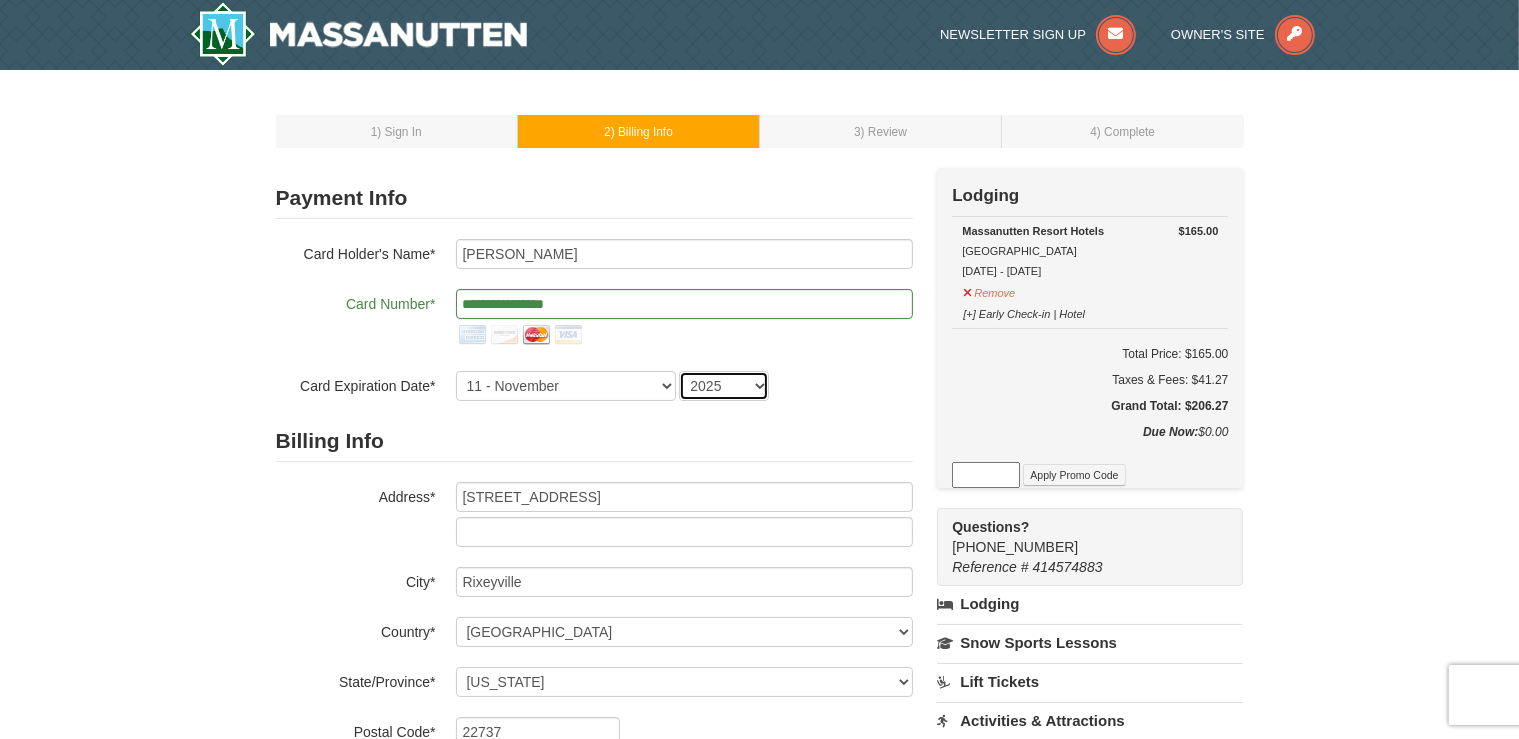 click on "2025 2026 2027 2028 2029 2030 2031 2032 2033 2034" at bounding box center [724, 386] 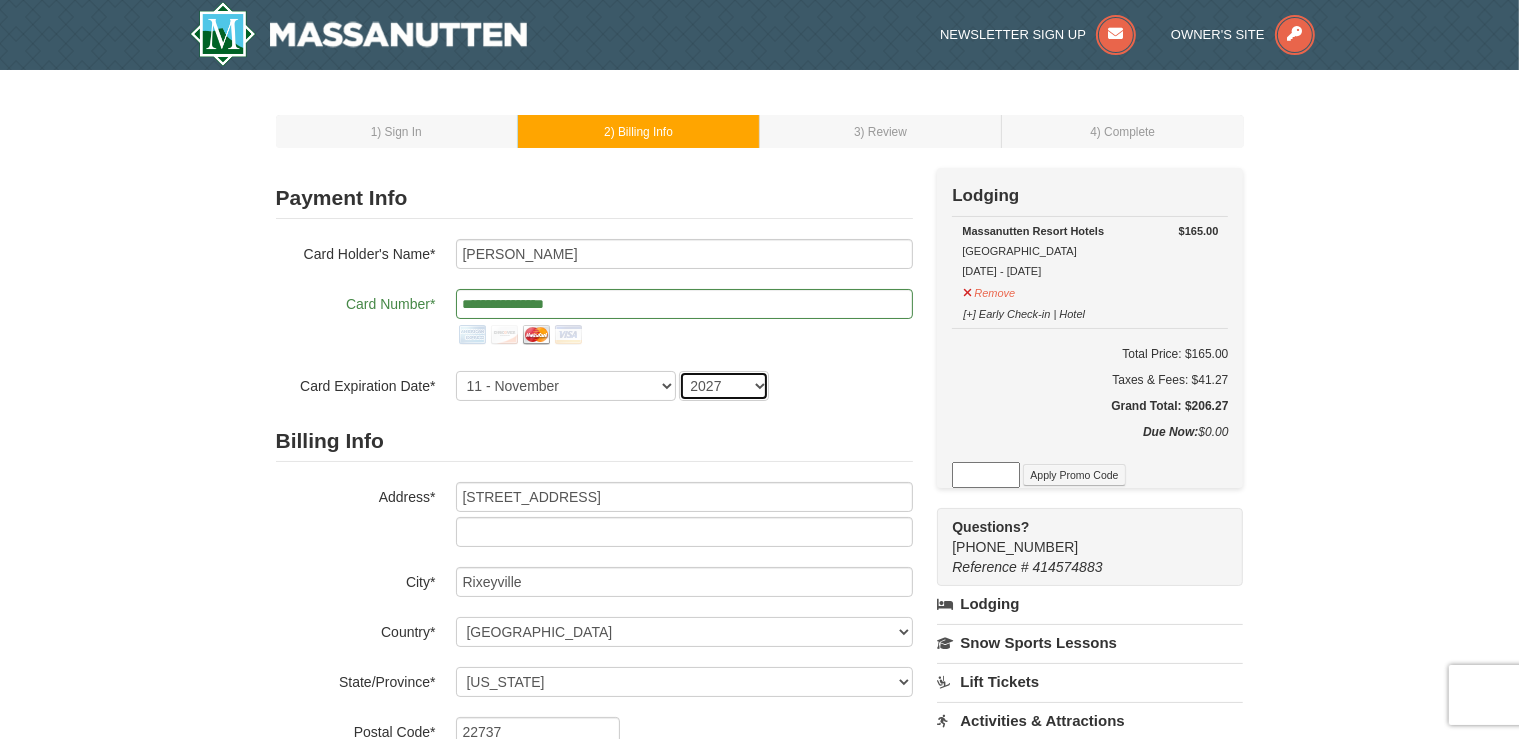 click on "2027" at bounding box center (0, 0) 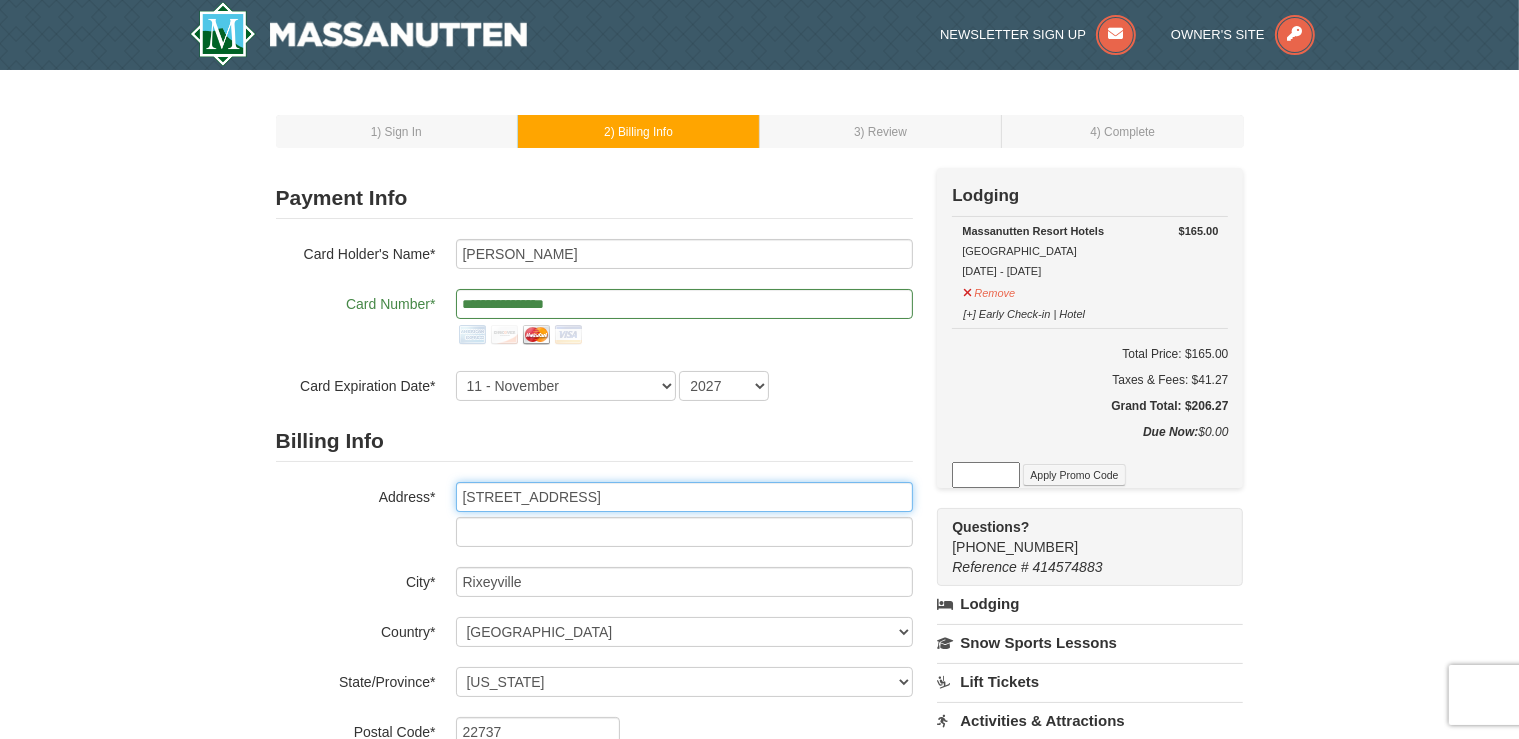 click on "9061 Kenton CT" at bounding box center (684, 497) 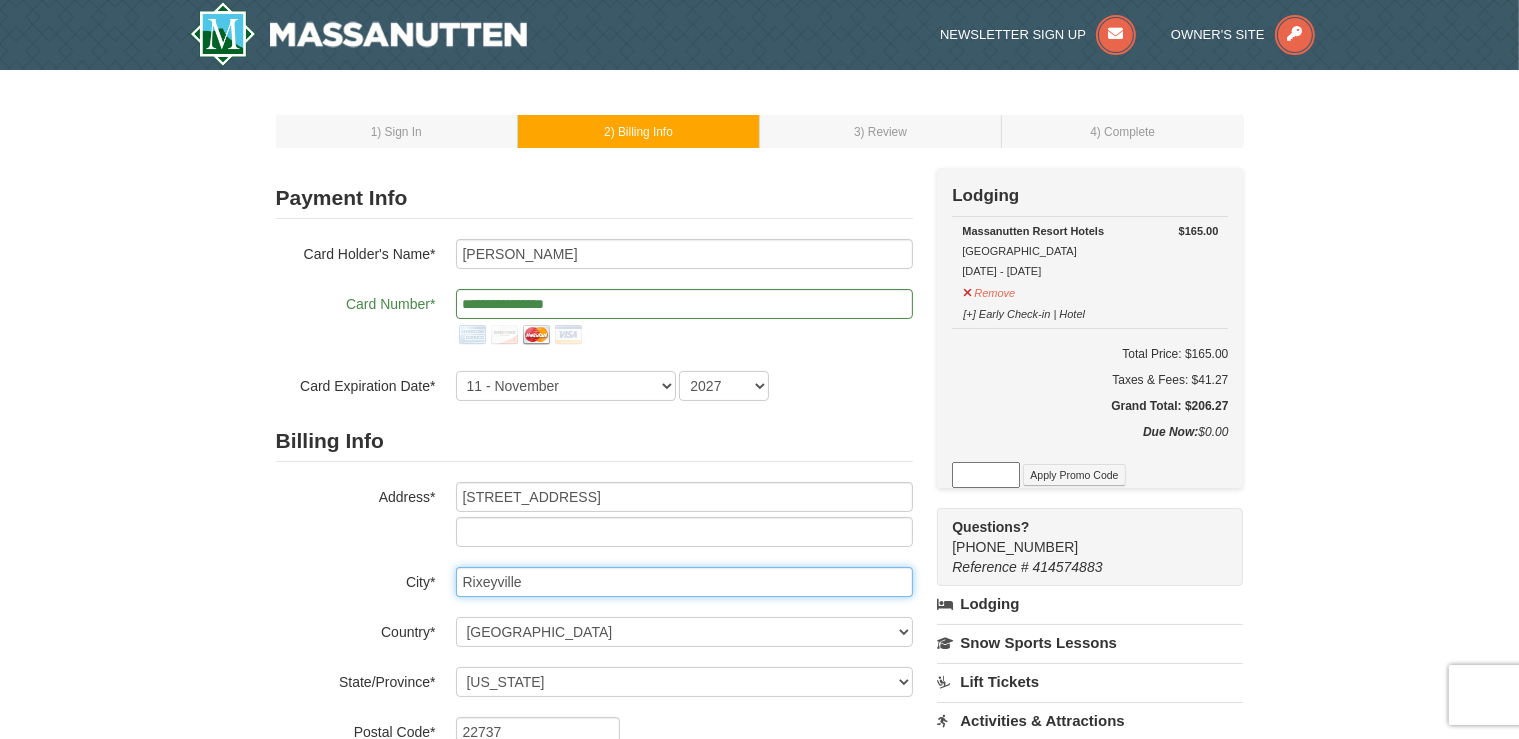 click on "Rixeyville" at bounding box center (684, 582) 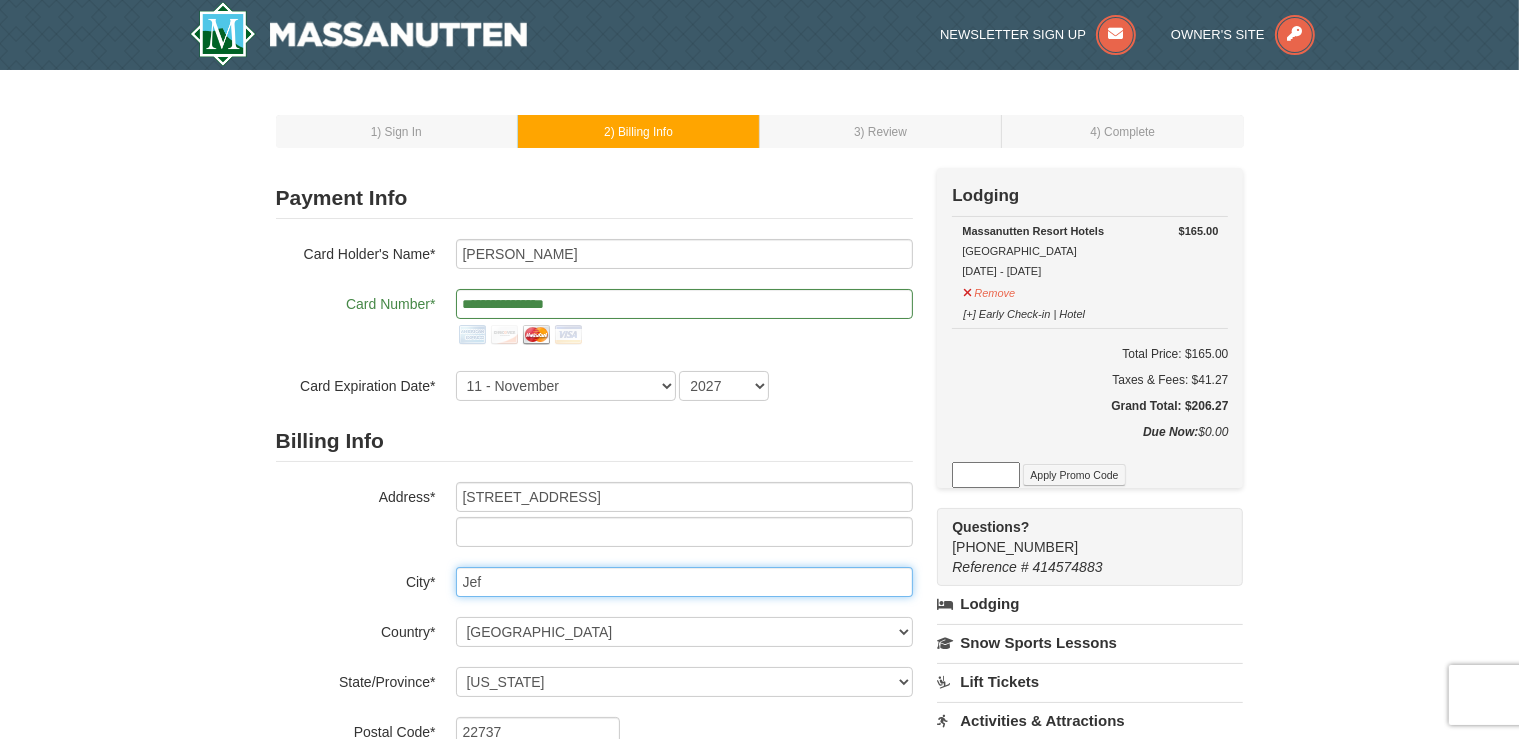 type on "Jeffersonton" 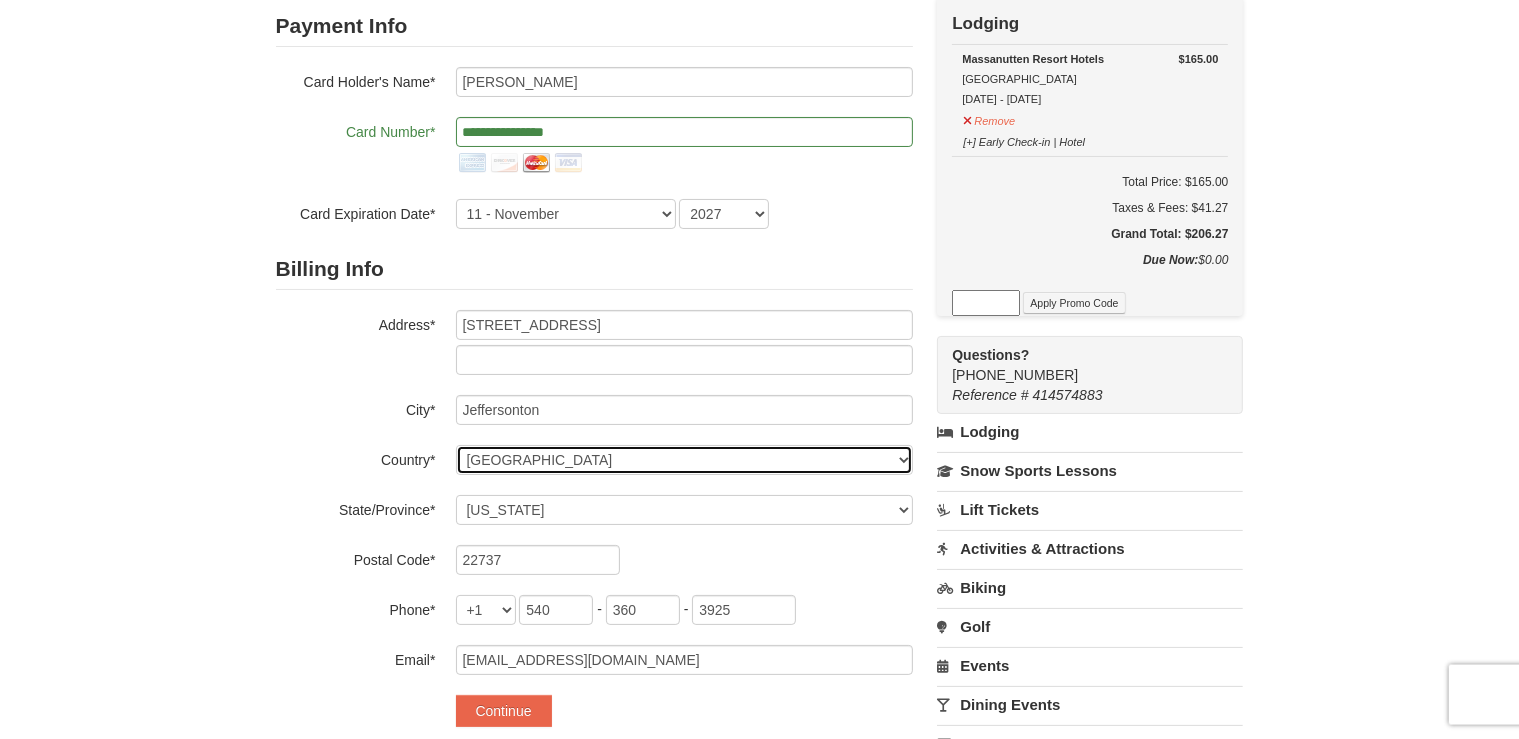 scroll, scrollTop: 208, scrollLeft: 0, axis: vertical 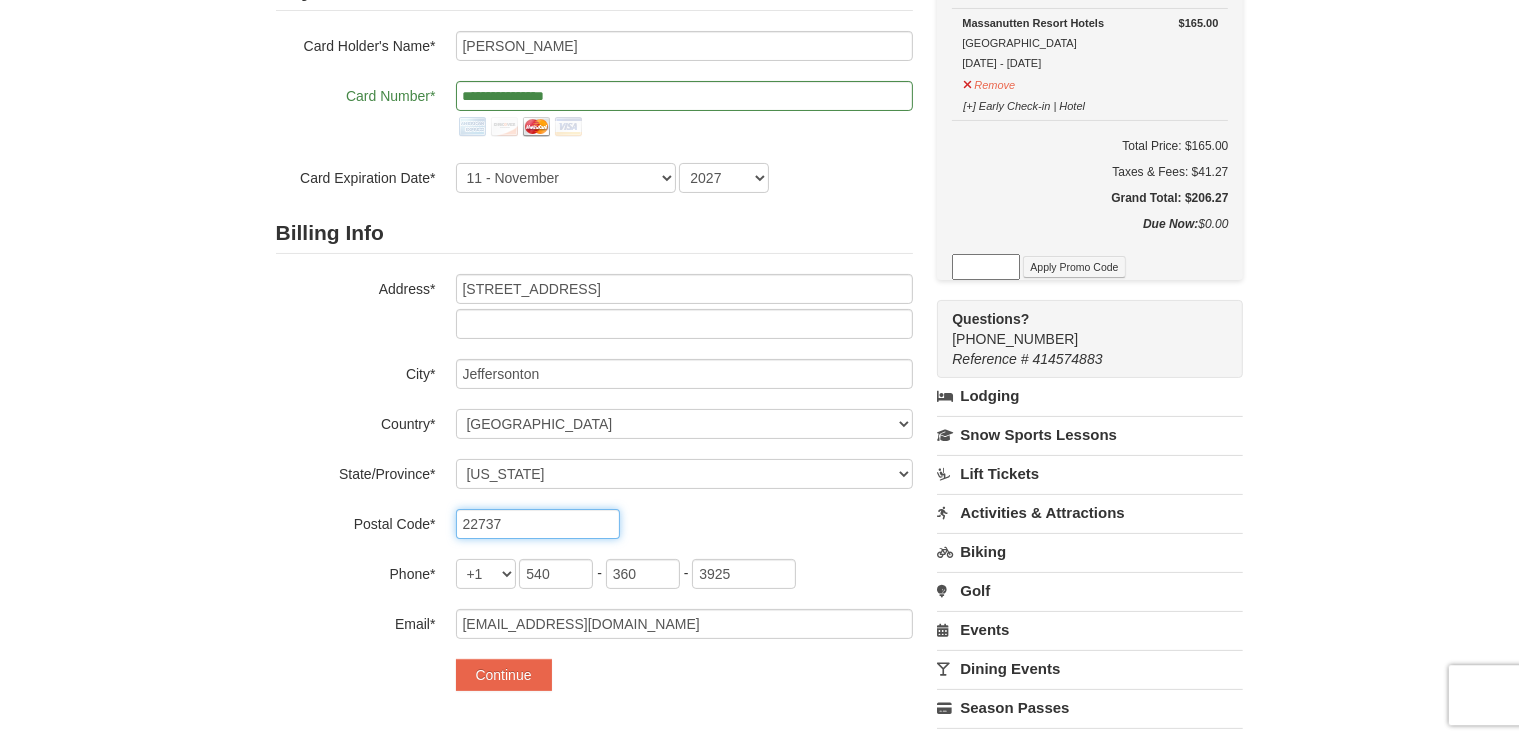 click on "22737" at bounding box center (538, 524) 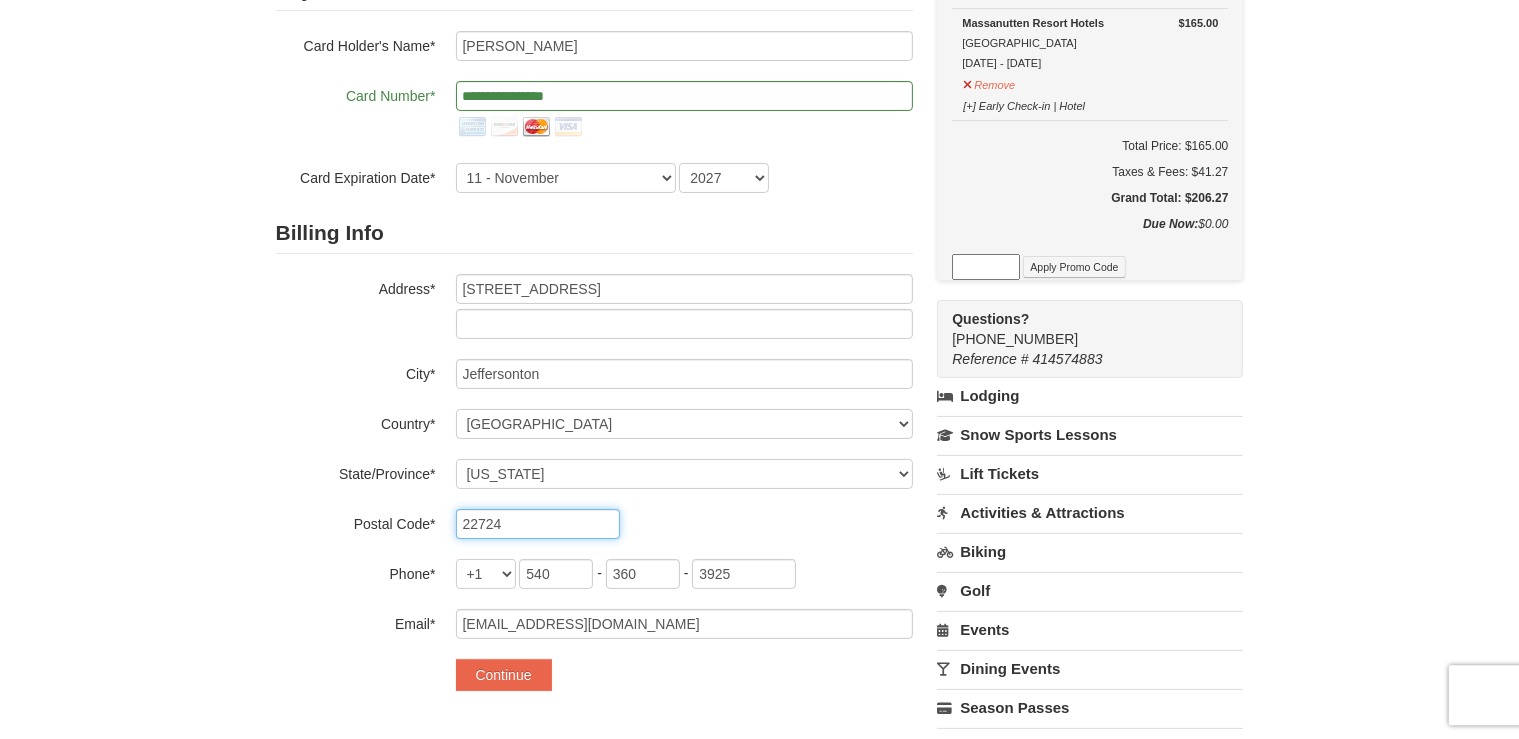 type on "22724" 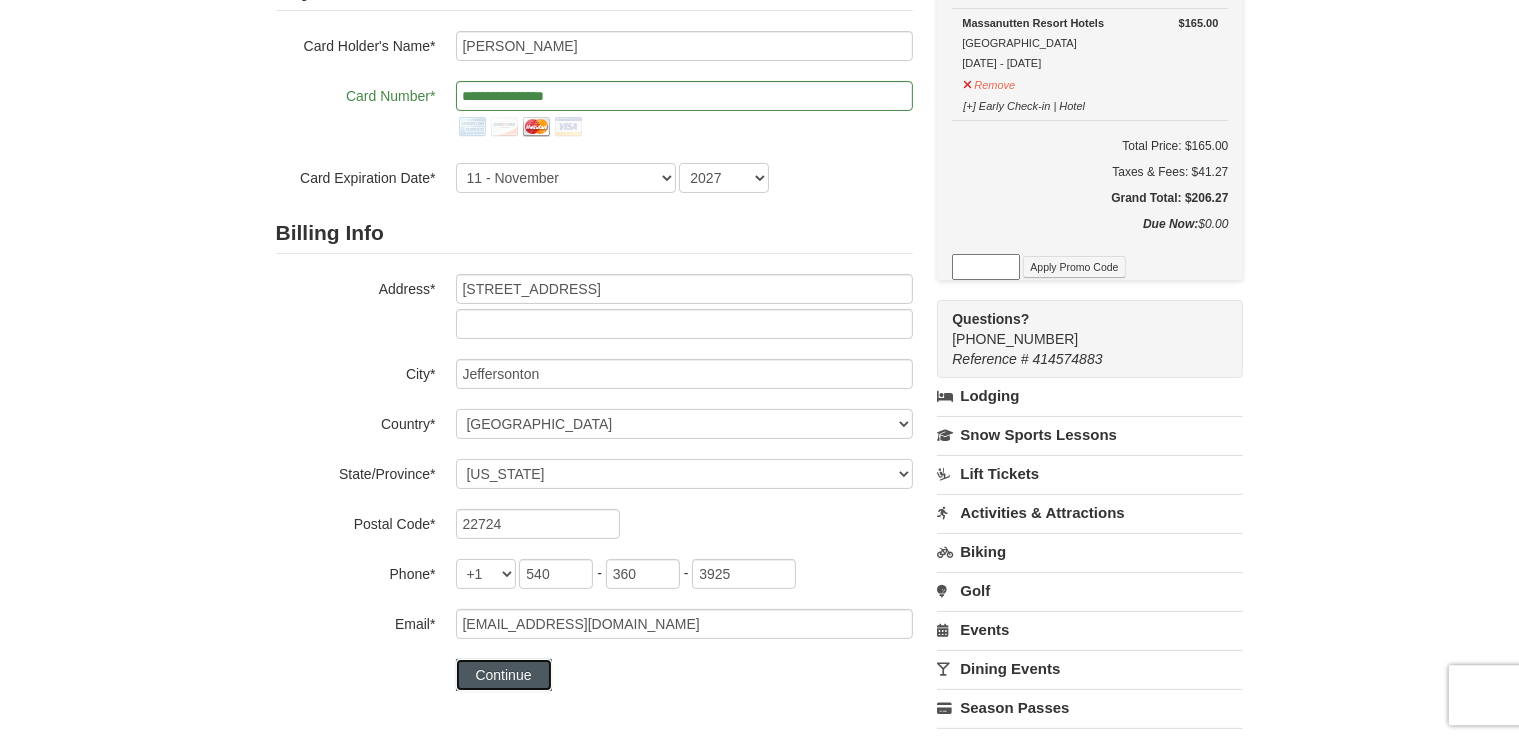 click on "Continue" at bounding box center [504, 675] 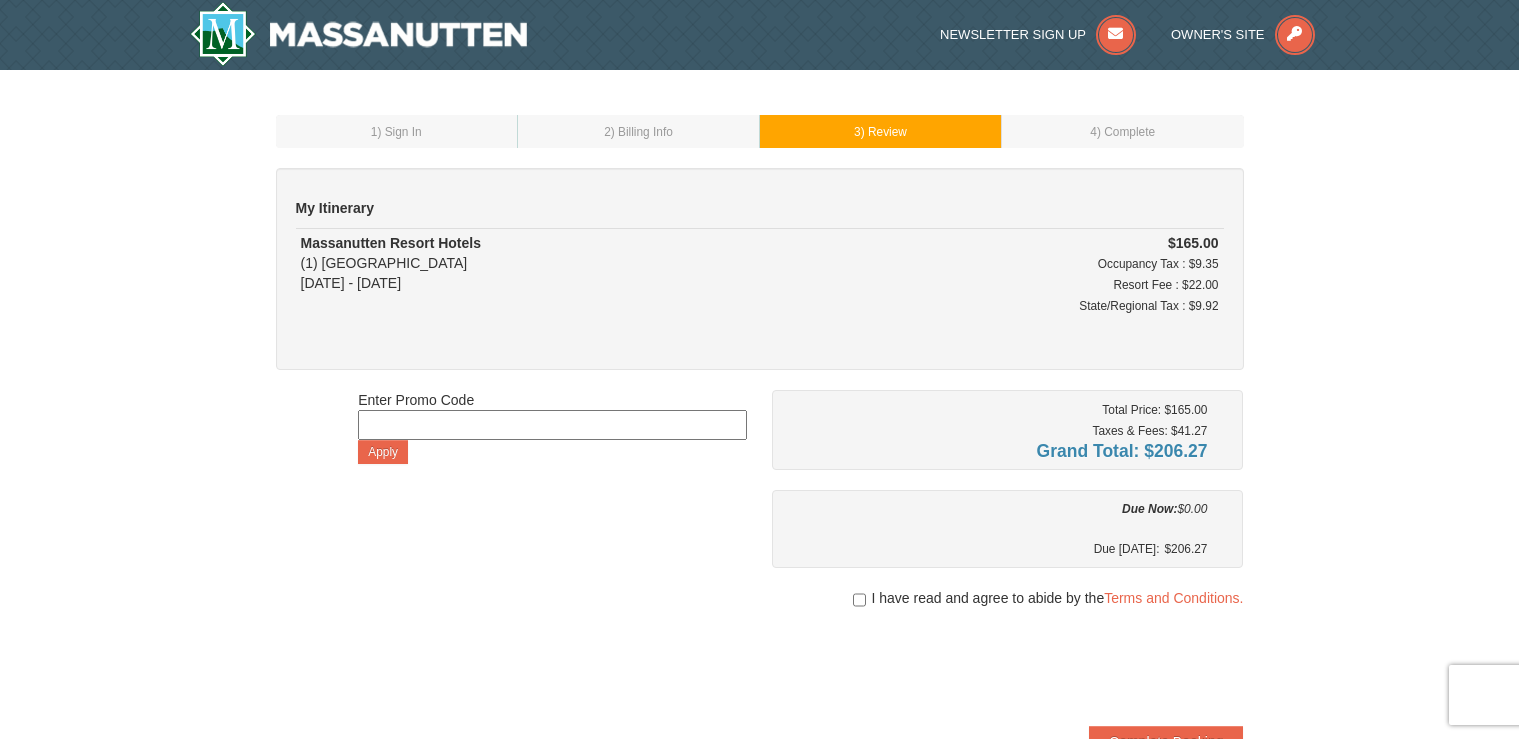 scroll, scrollTop: 0, scrollLeft: 0, axis: both 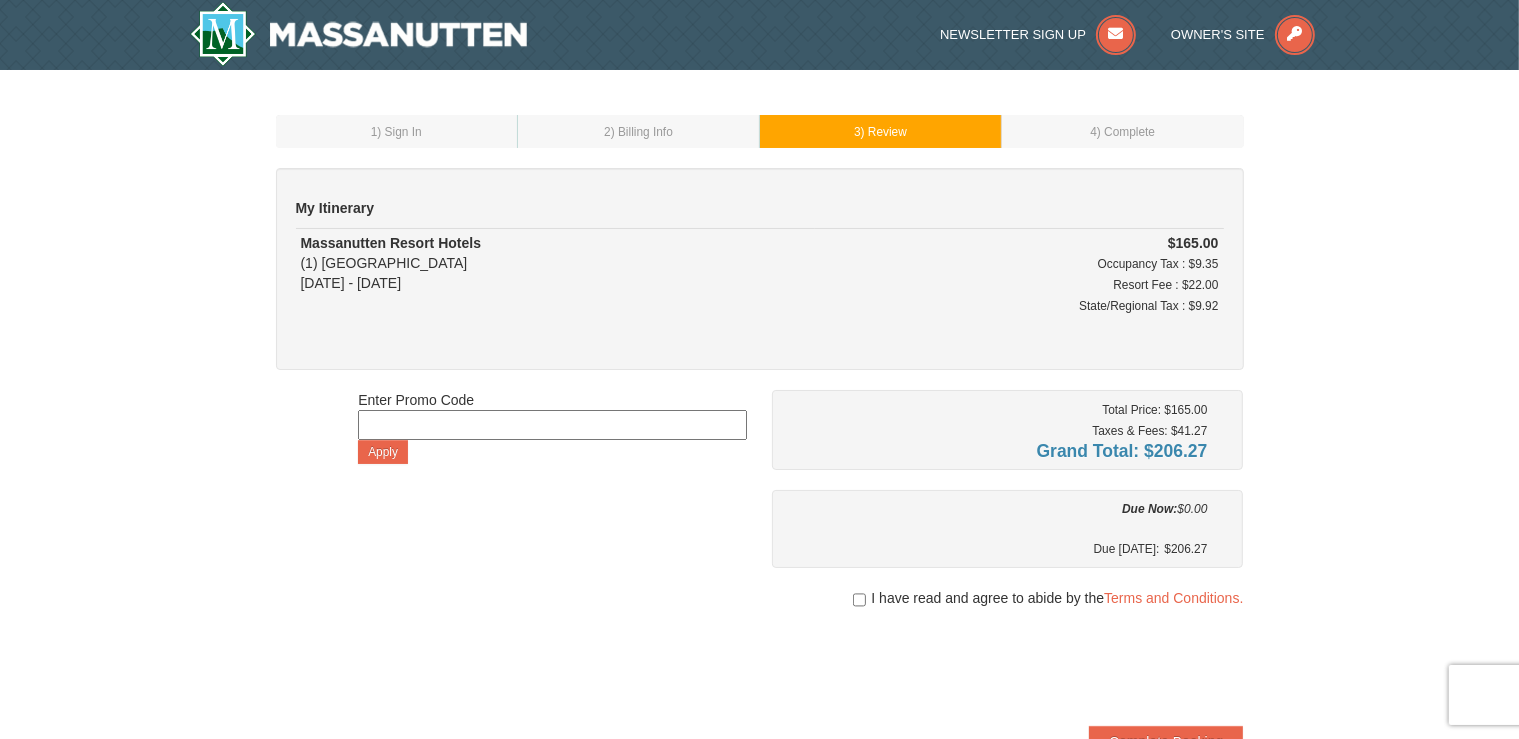 click on "I have read and agree to abide by the  Terms and Conditions." at bounding box center (1008, 598) 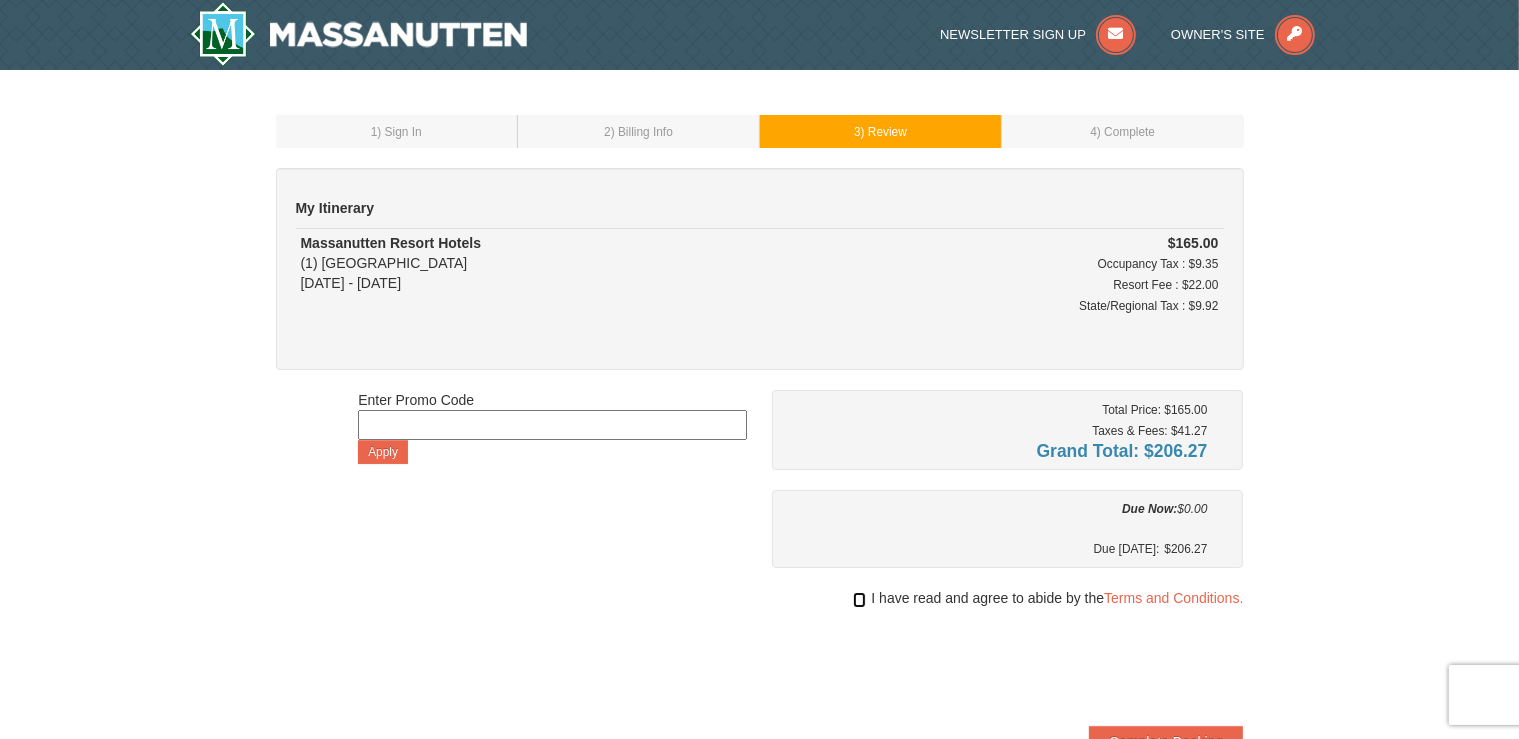 click at bounding box center [859, 600] 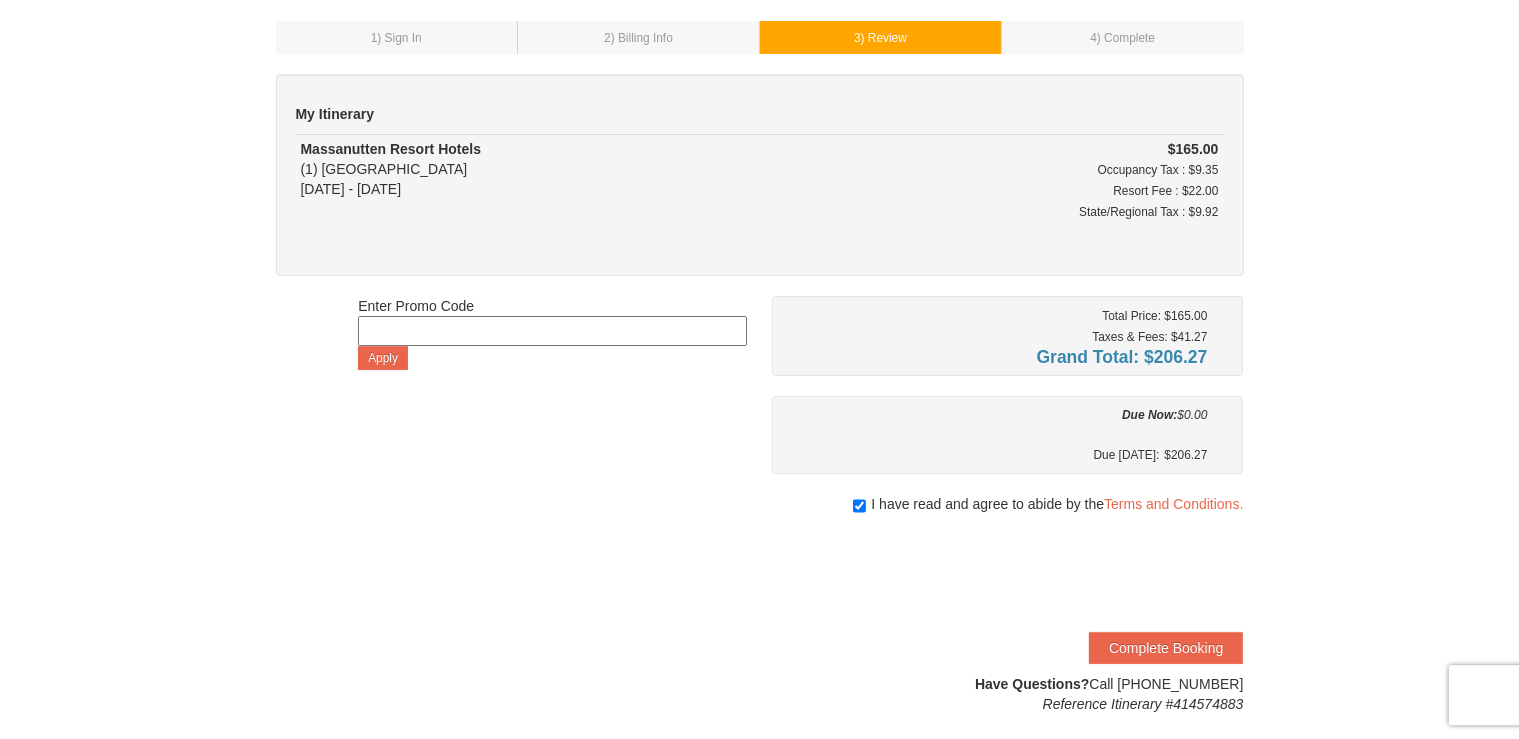 scroll, scrollTop: 159, scrollLeft: 0, axis: vertical 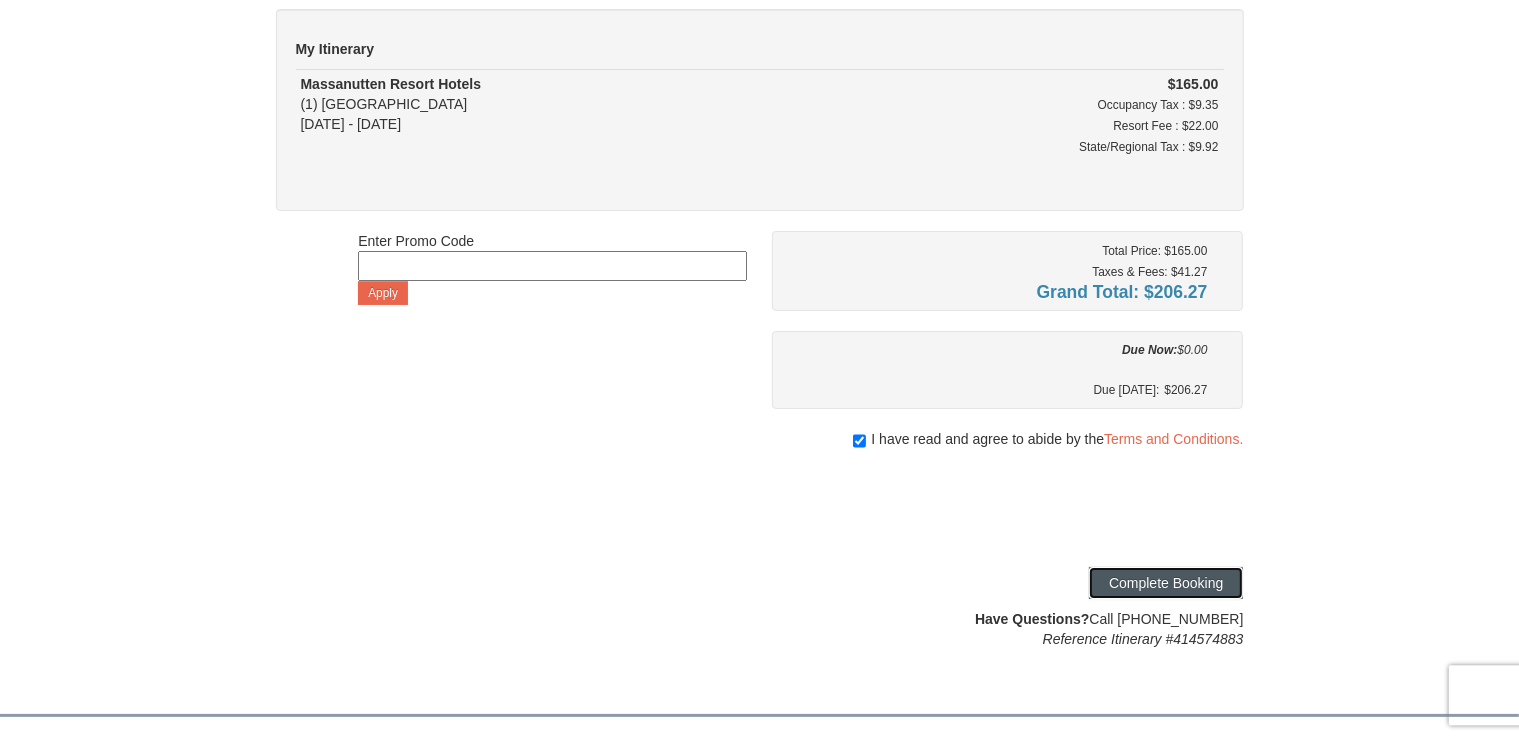 click on "Complete Booking" at bounding box center (1166, 583) 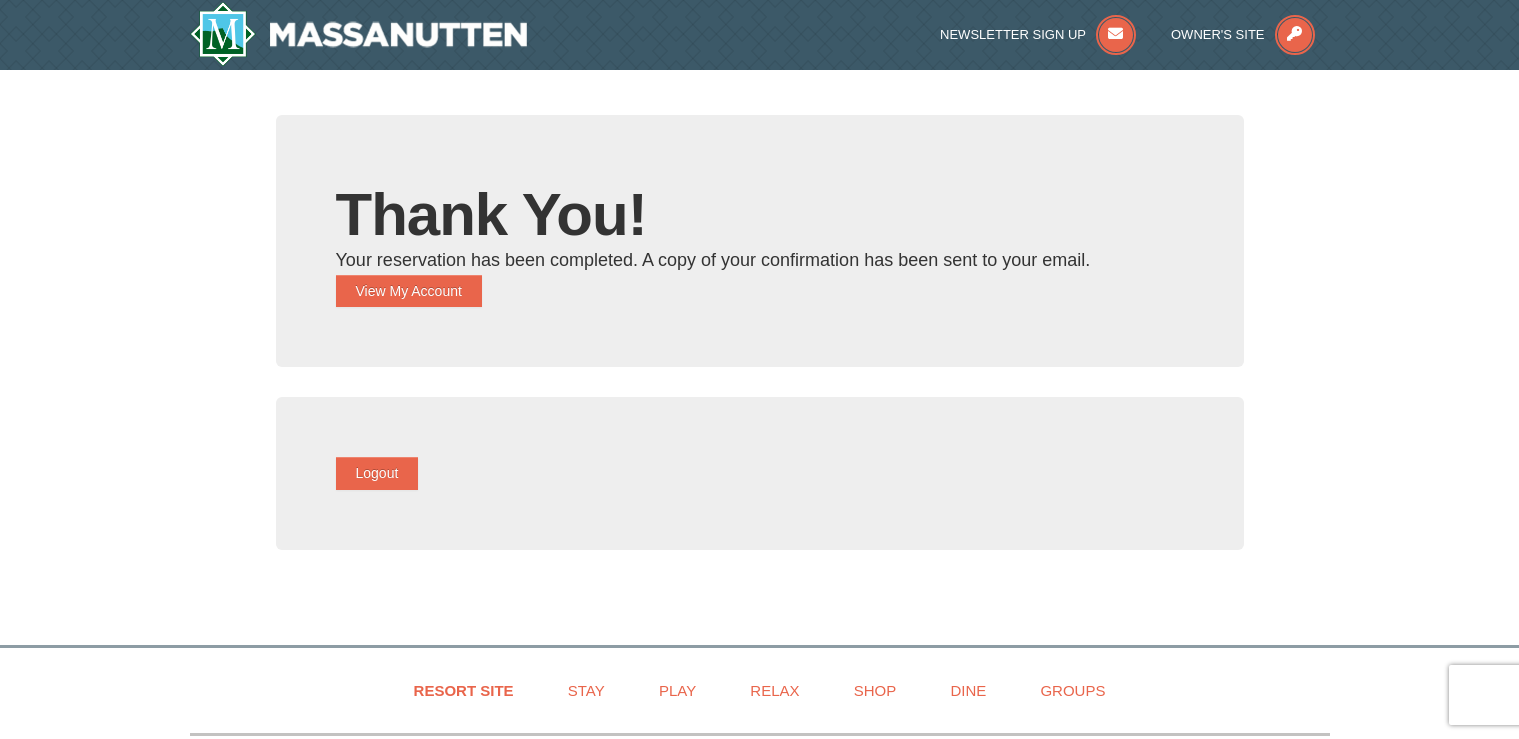 scroll, scrollTop: 0, scrollLeft: 0, axis: both 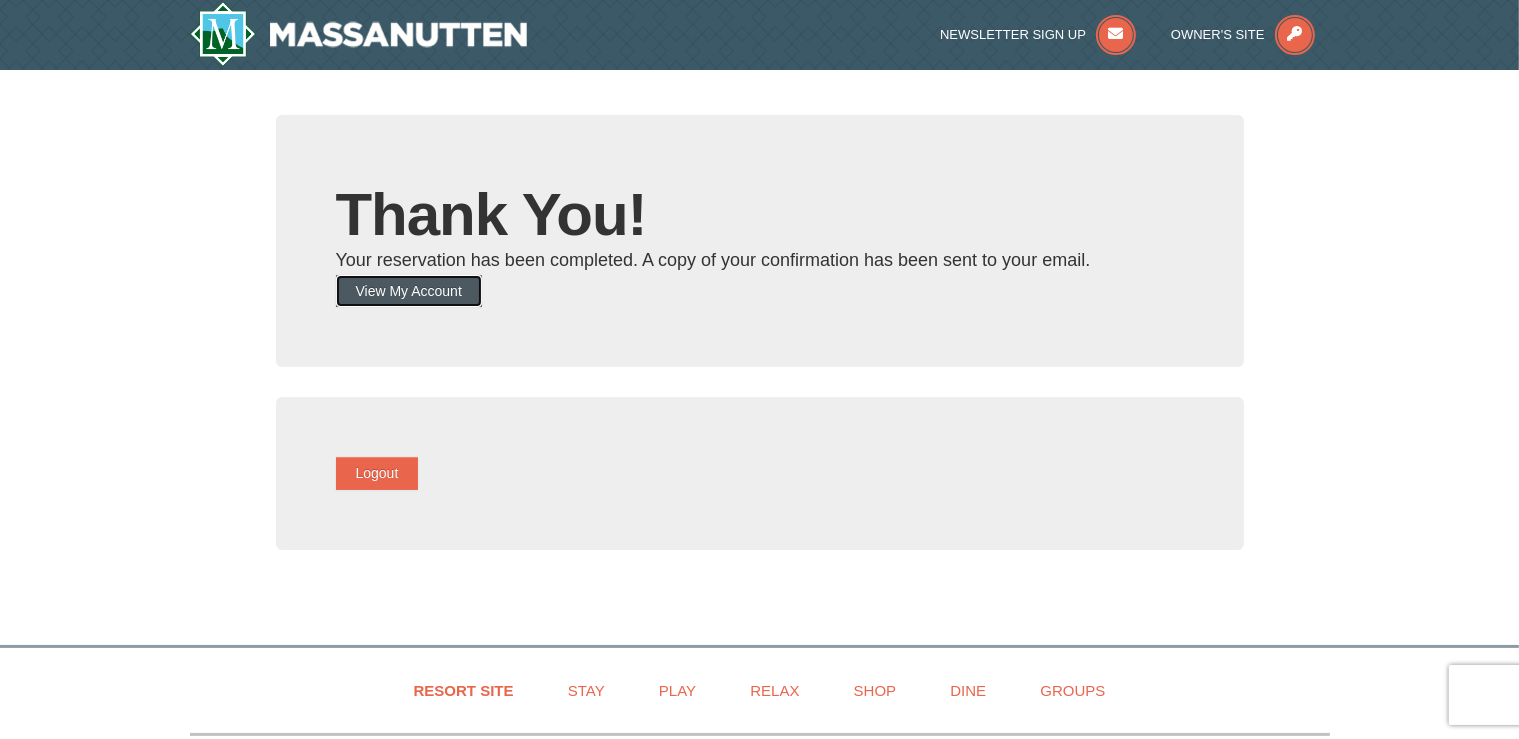 click on "View My Account" at bounding box center [409, 291] 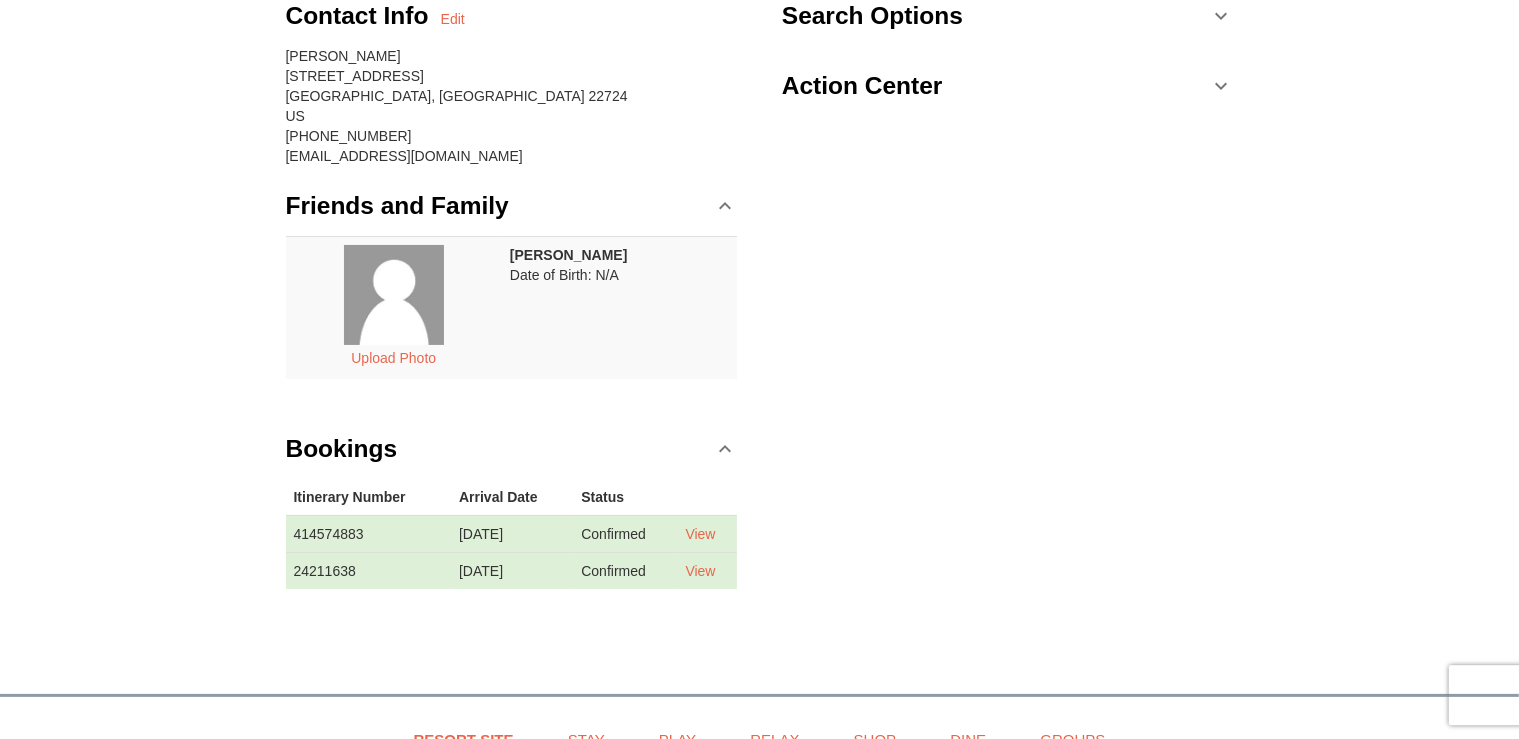 scroll, scrollTop: 211, scrollLeft: 0, axis: vertical 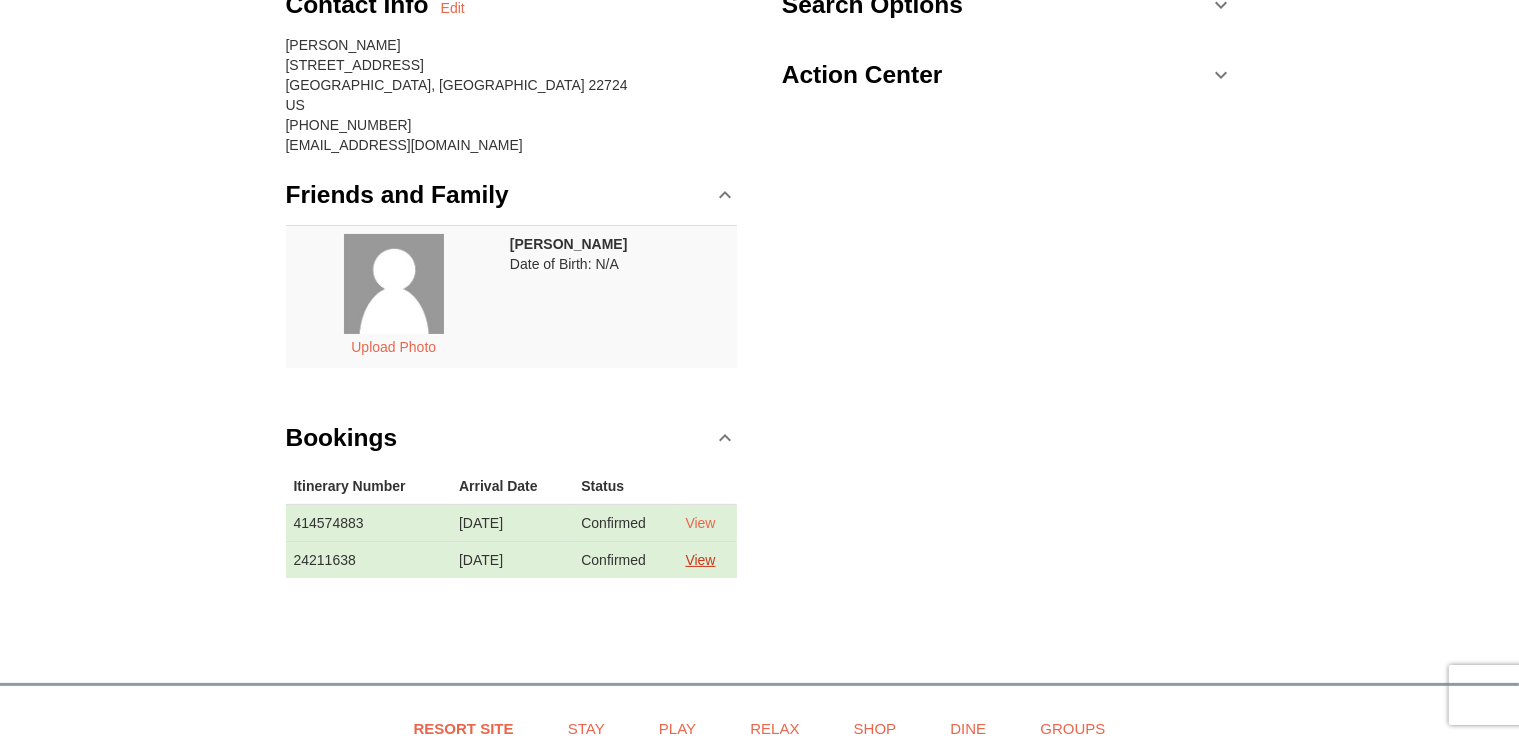 click on "View" at bounding box center [700, 560] 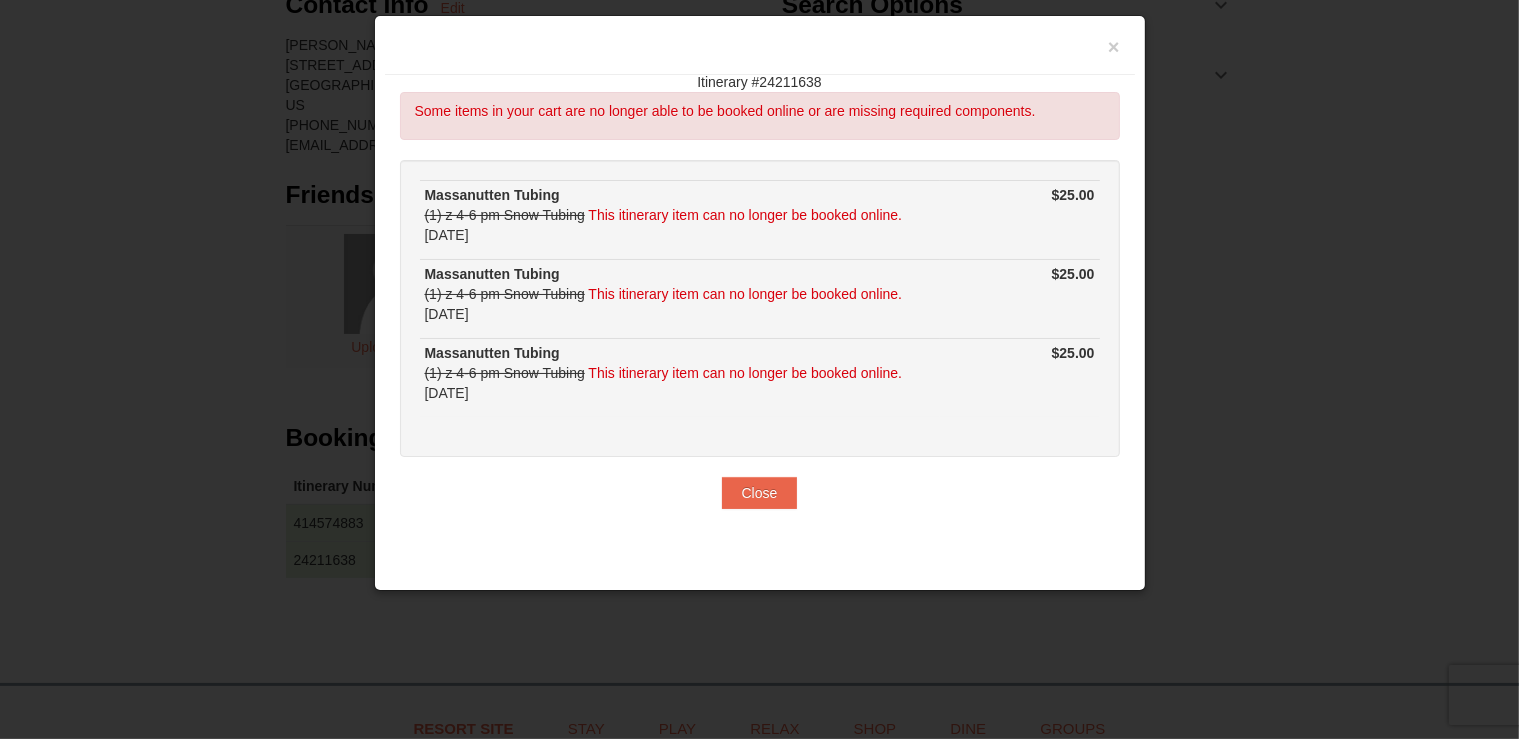scroll, scrollTop: 40, scrollLeft: 0, axis: vertical 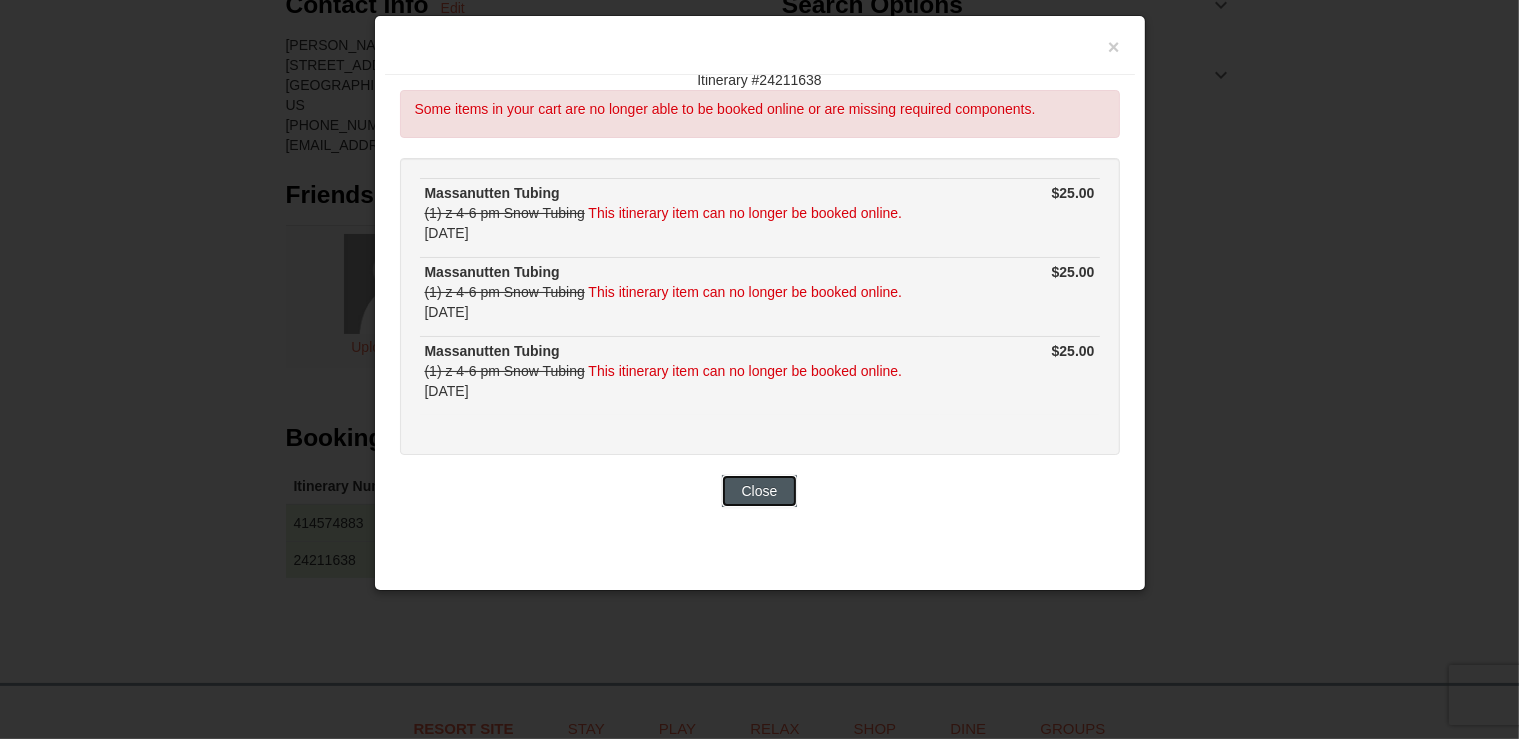 click on "Close" at bounding box center (760, 491) 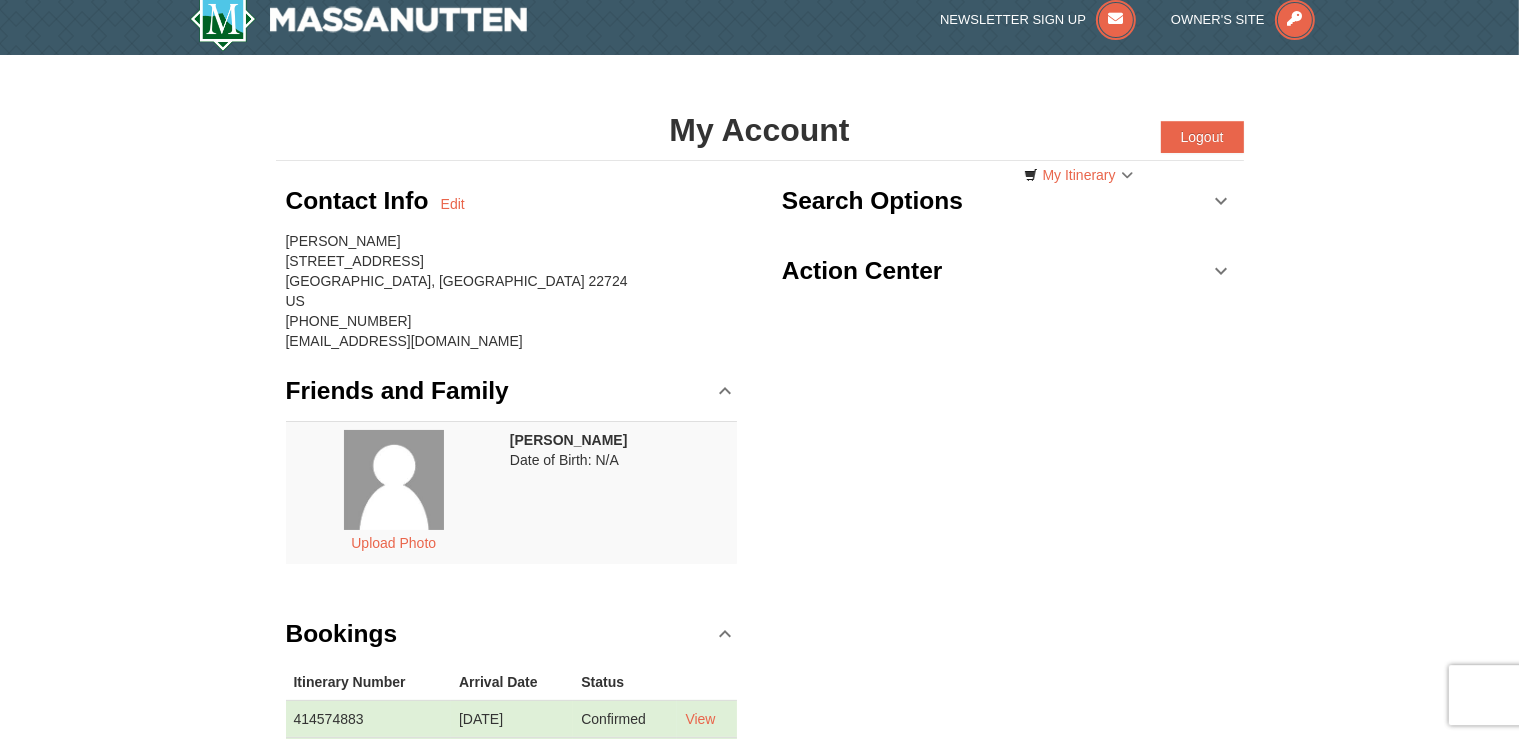 scroll, scrollTop: 0, scrollLeft: 0, axis: both 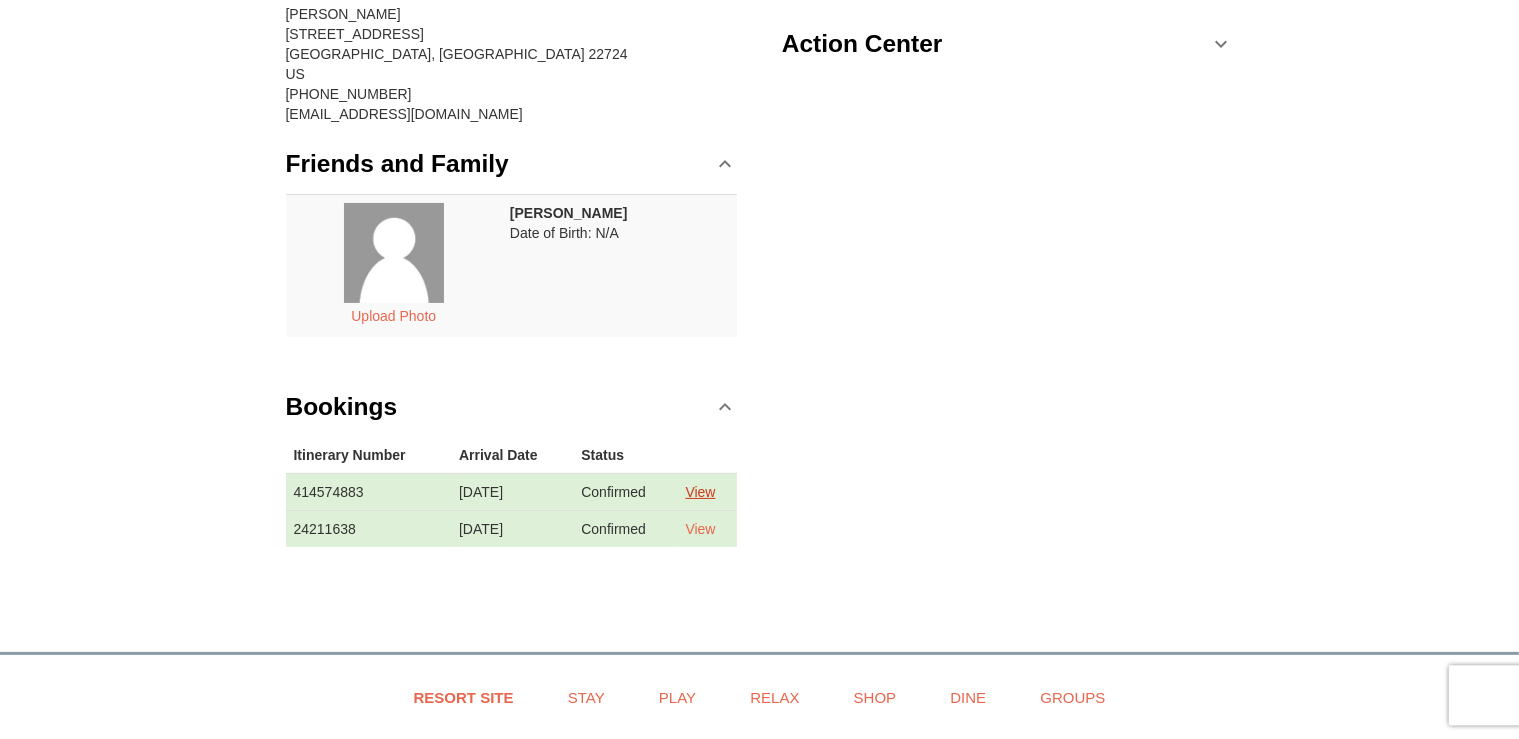 click on "View" at bounding box center (700, 492) 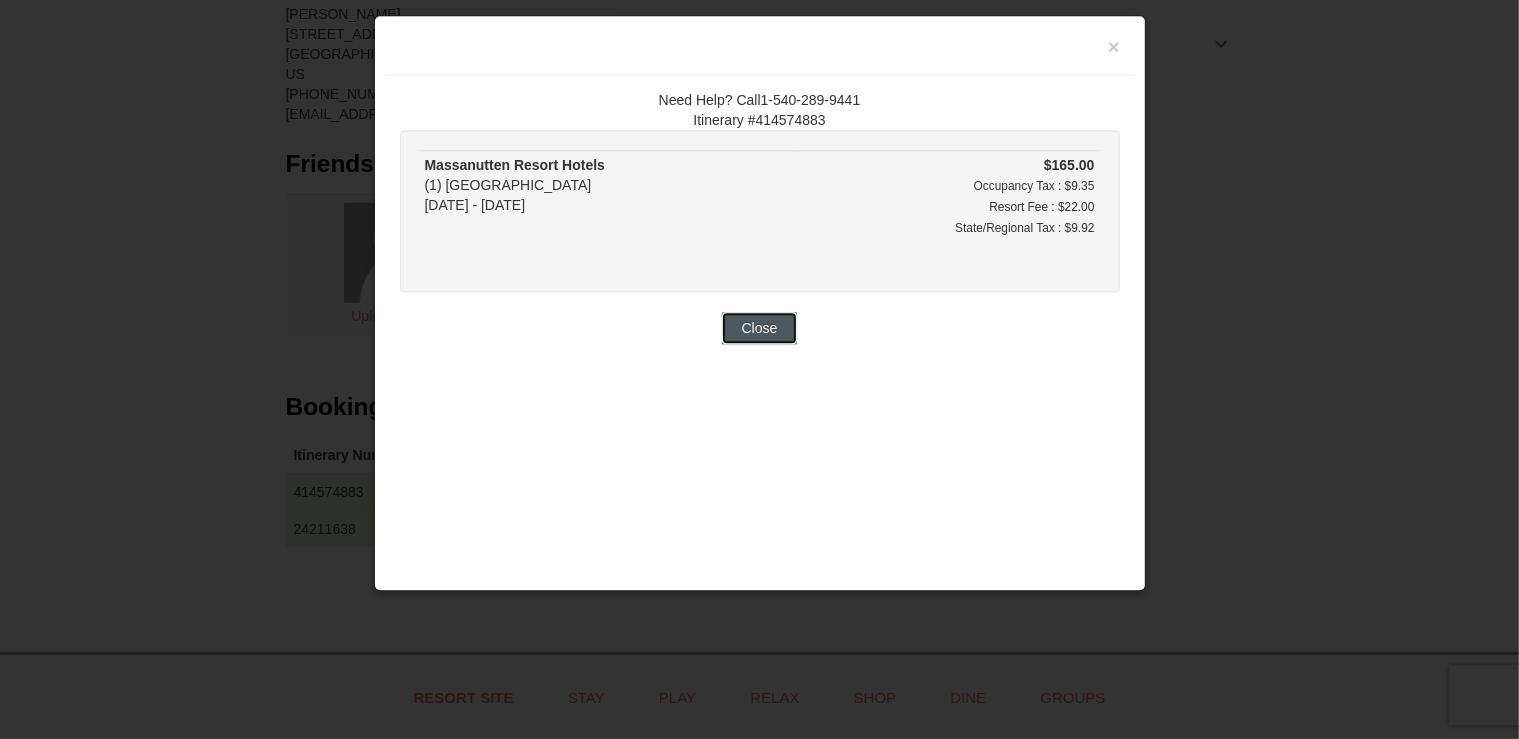 click on "Close" at bounding box center [760, 328] 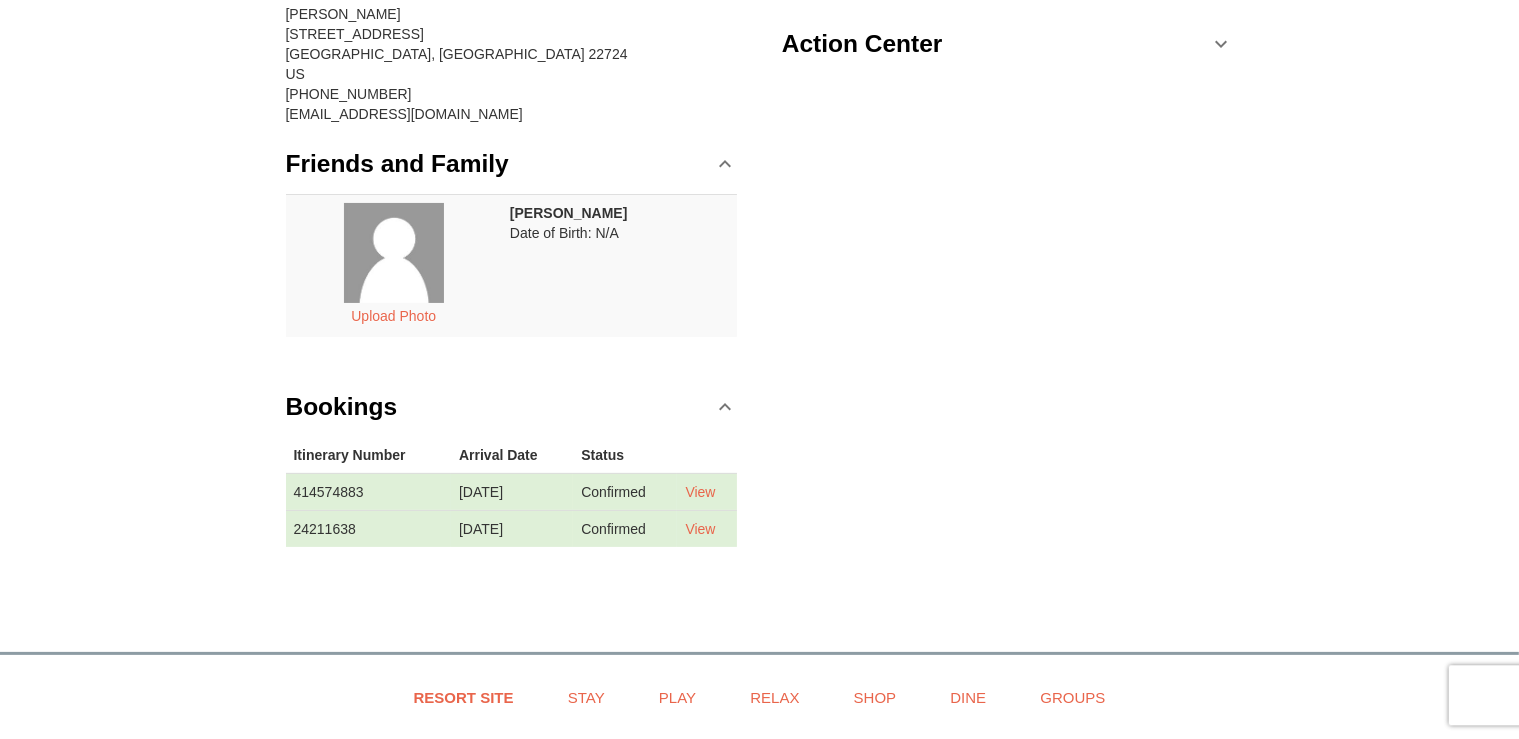 click on "Contact Info
Edit
Brian Jopp
7060 Silk Road
Jeffersonton, VA  22724
US
(540) 360-3925
bdjopp@gmail.com
Friends and Family
Upload Photo Brian Jopp Date of Birth: N/A
Bookings
Itinerary Number
Customer Info
Arrival Date
Status
414574883 undefined Saturday Jul 12, 2025 Confirmed View 24211638 undefined View" at bounding box center (760, 260) 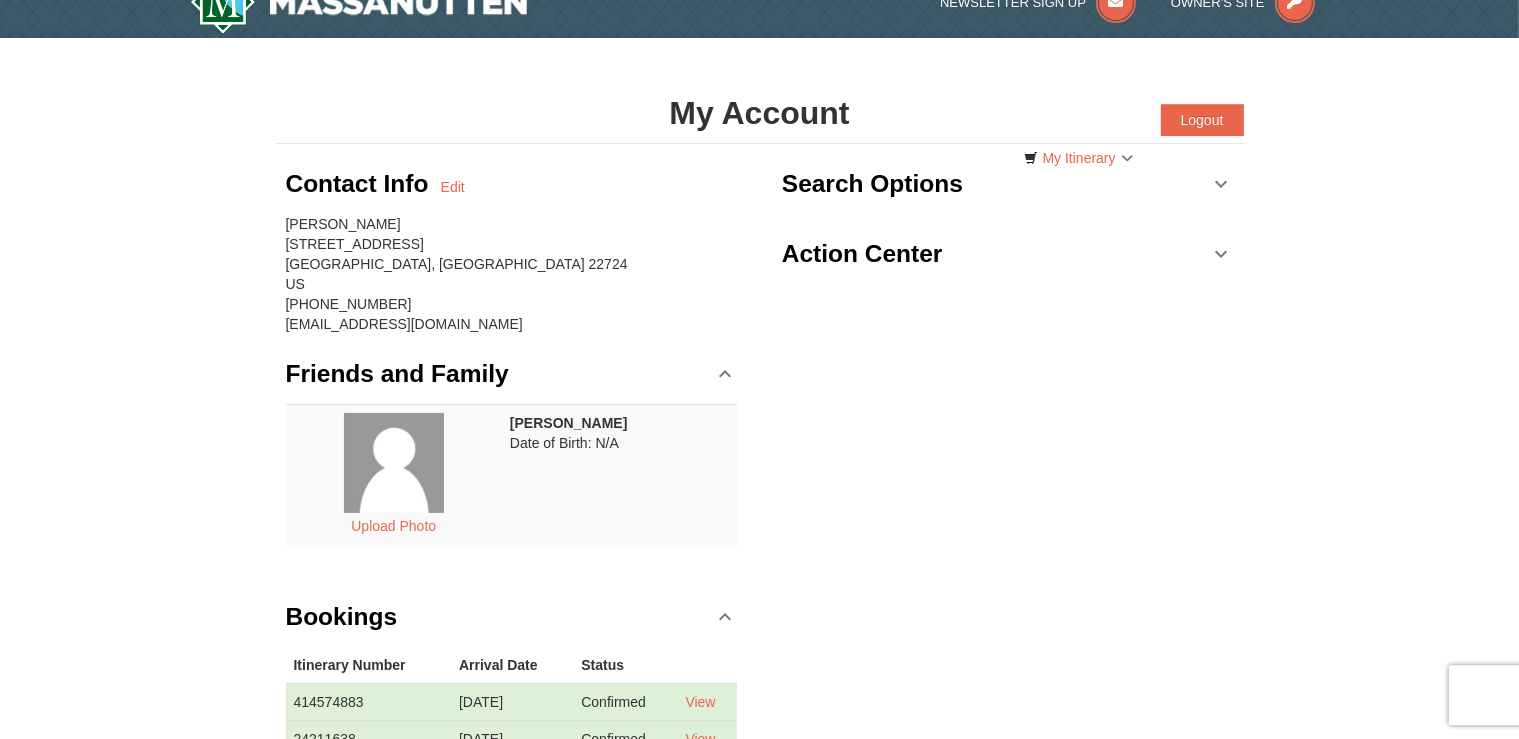 scroll, scrollTop: 0, scrollLeft: 0, axis: both 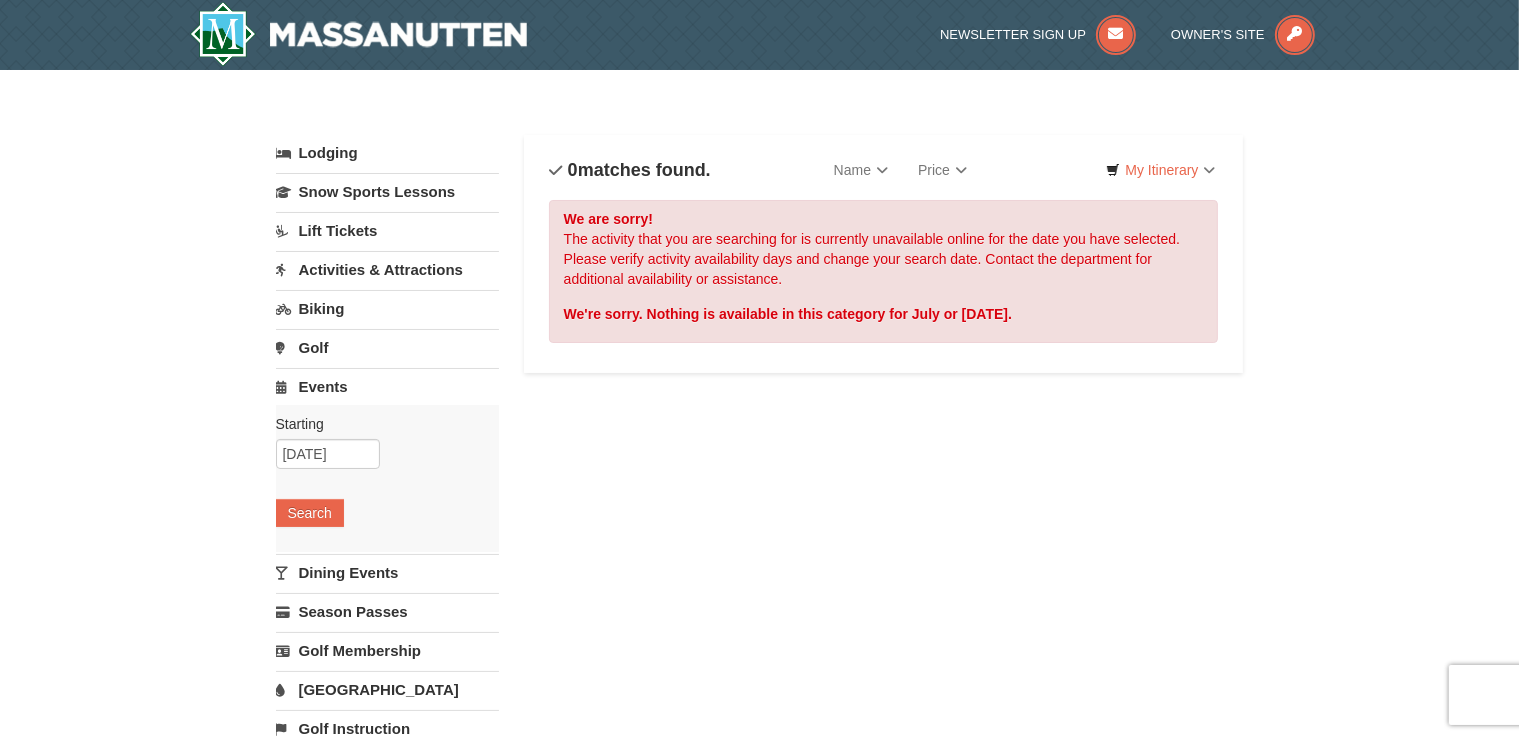click on "Dining Events" at bounding box center [387, 572] 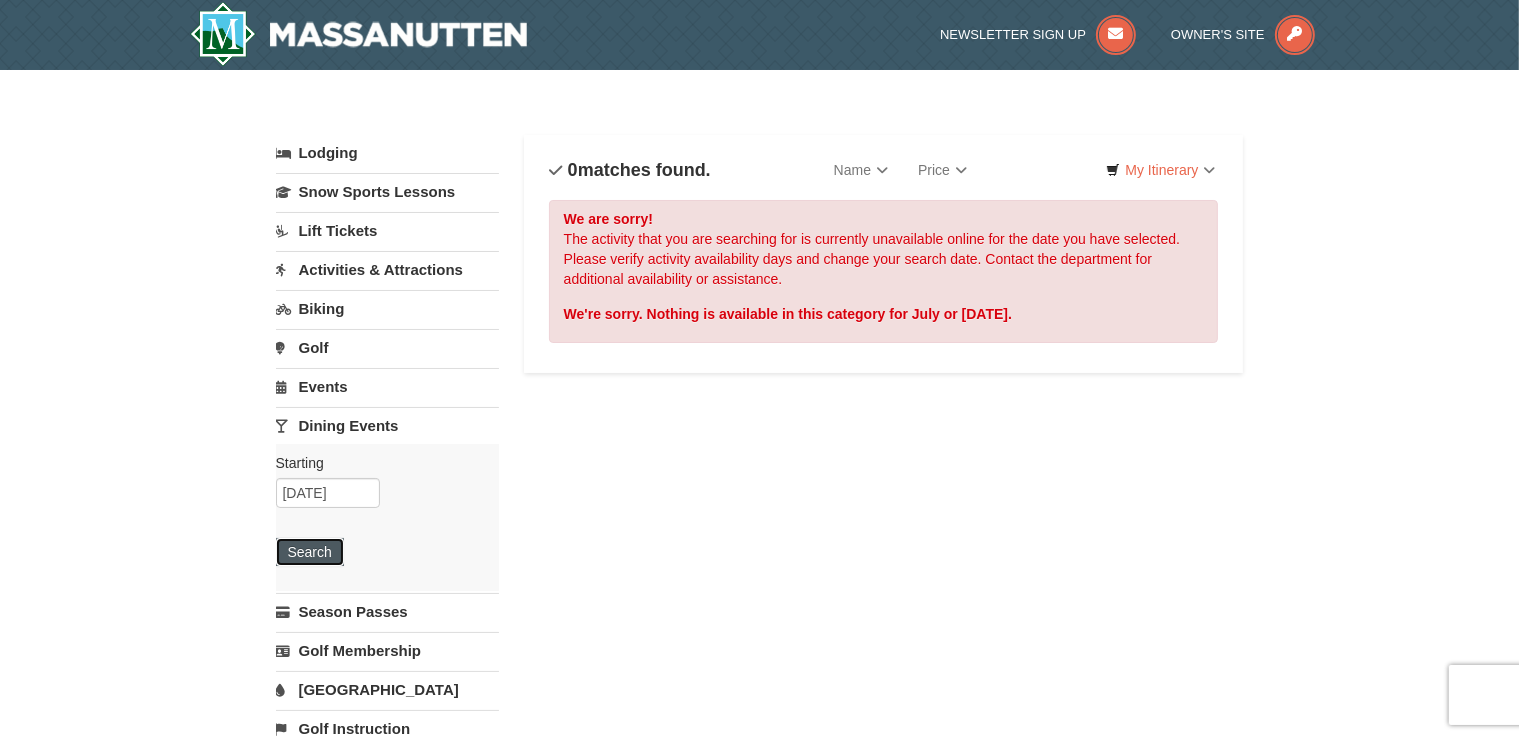 click on "Search" at bounding box center [310, 552] 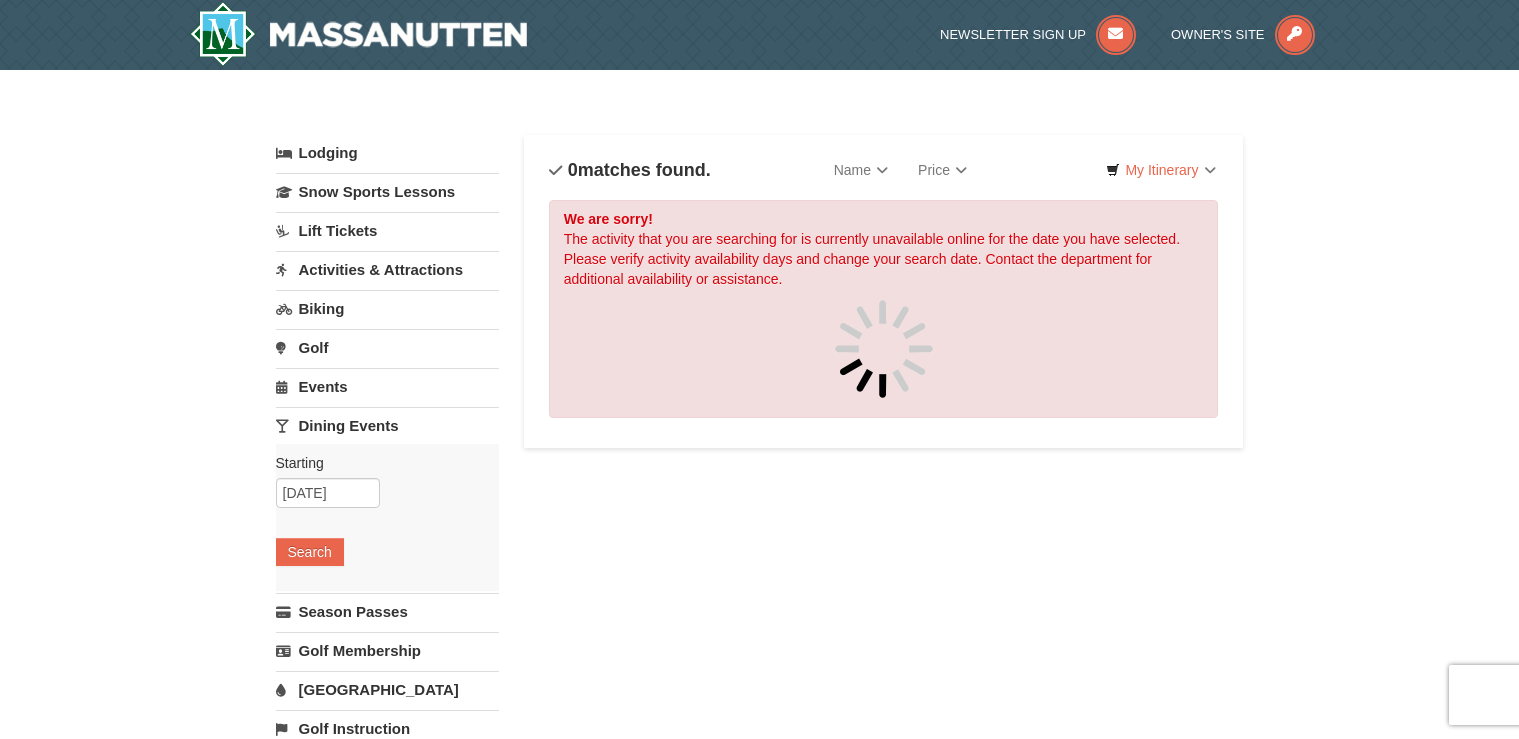 scroll, scrollTop: 0, scrollLeft: 0, axis: both 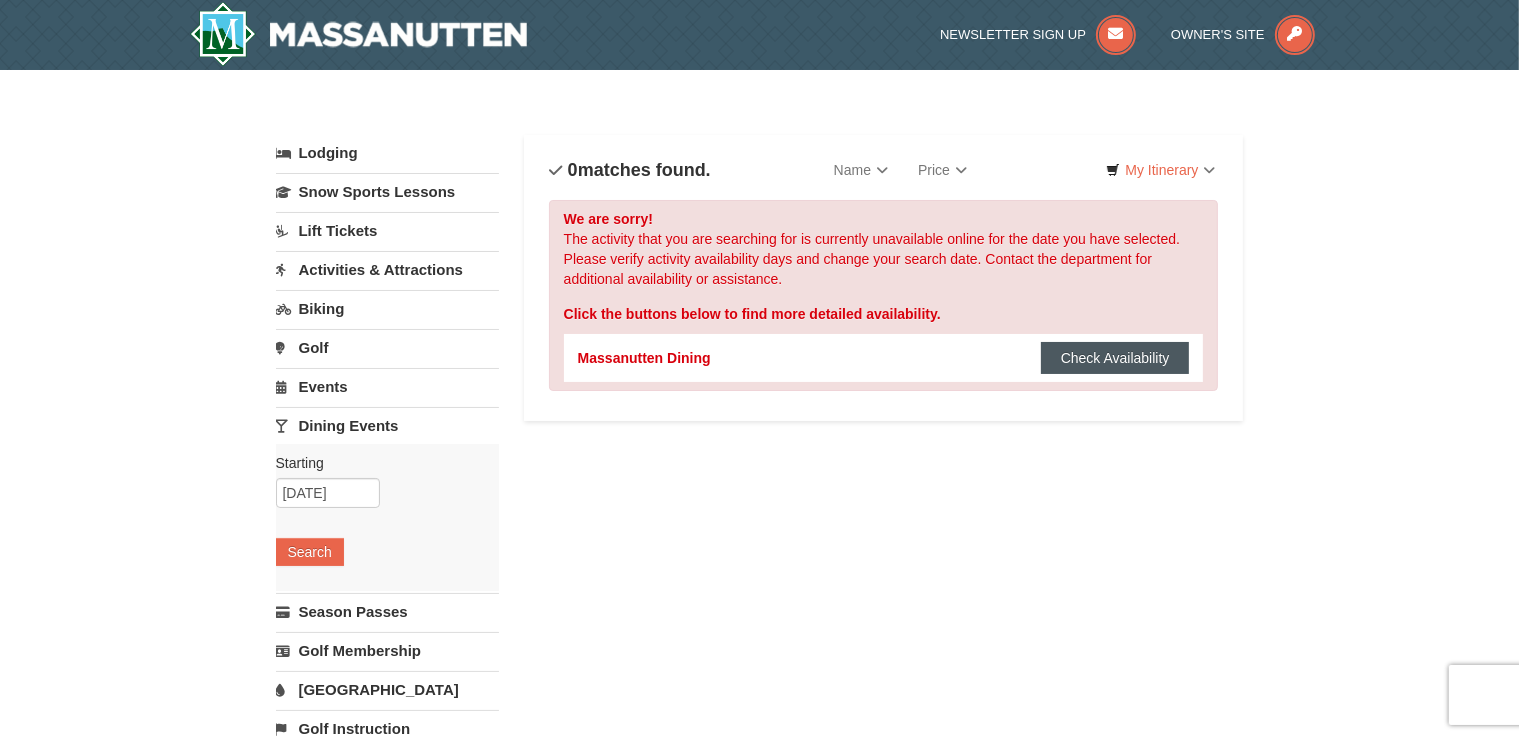 click on "Check Availability" at bounding box center (1115, 358) 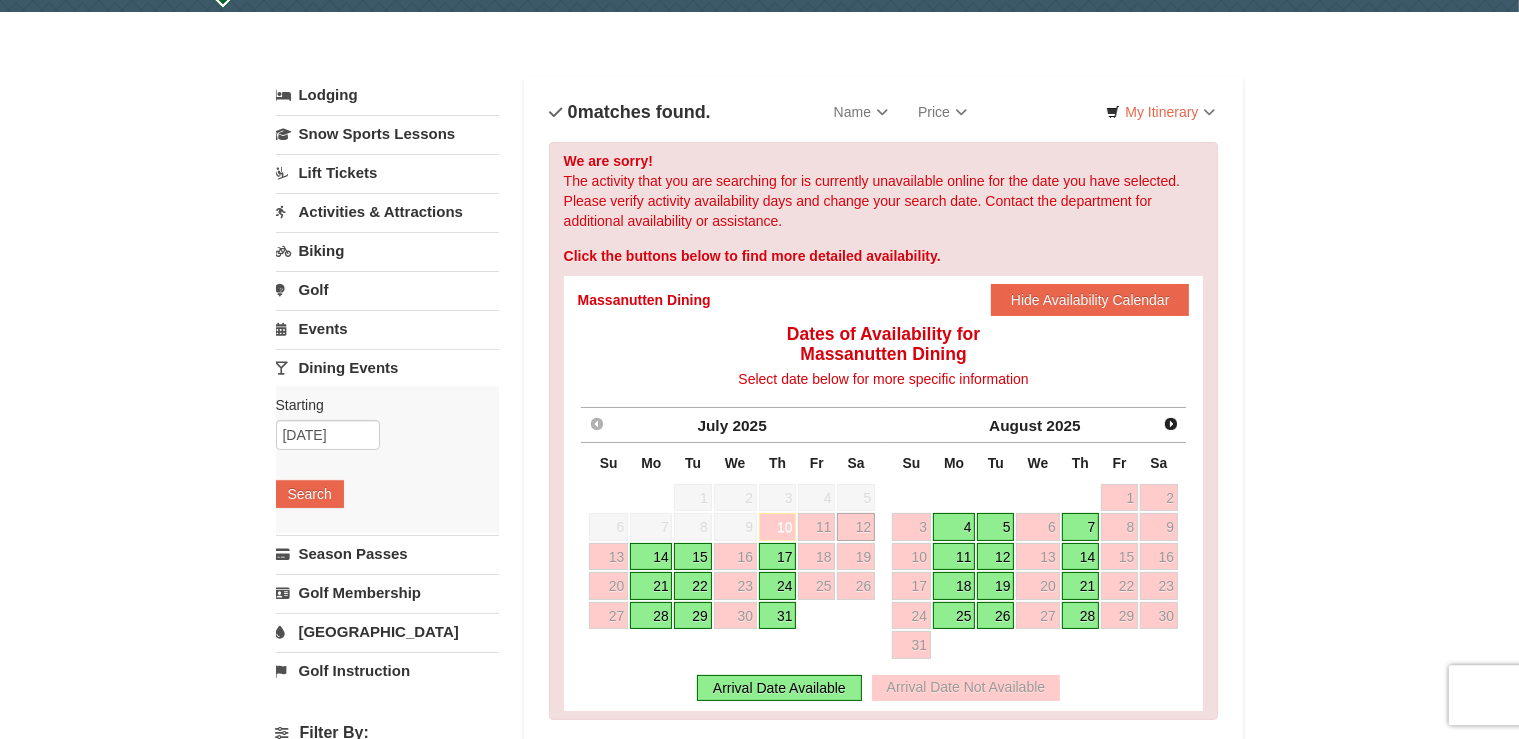 scroll, scrollTop: 0, scrollLeft: 0, axis: both 